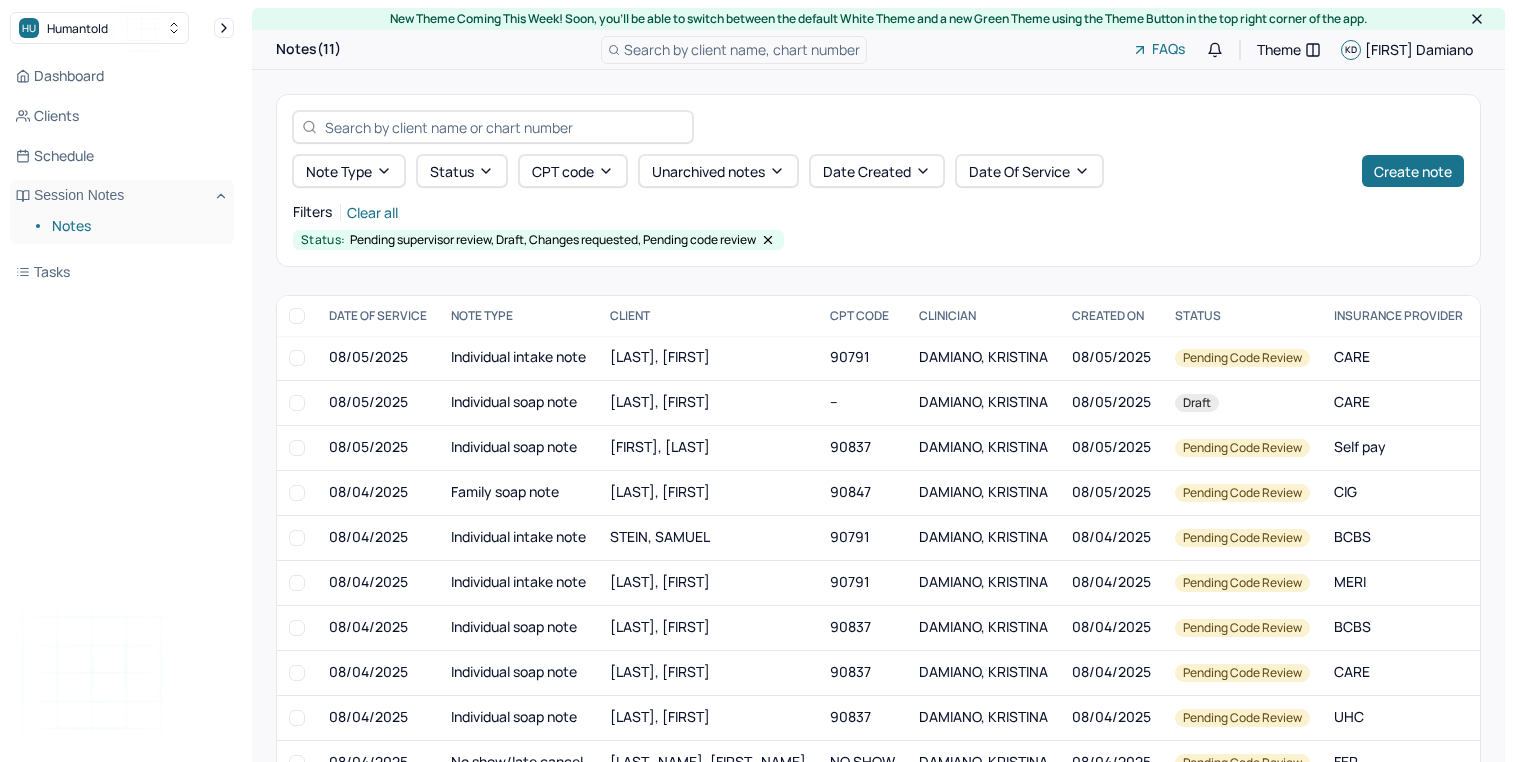 scroll, scrollTop: 0, scrollLeft: 0, axis: both 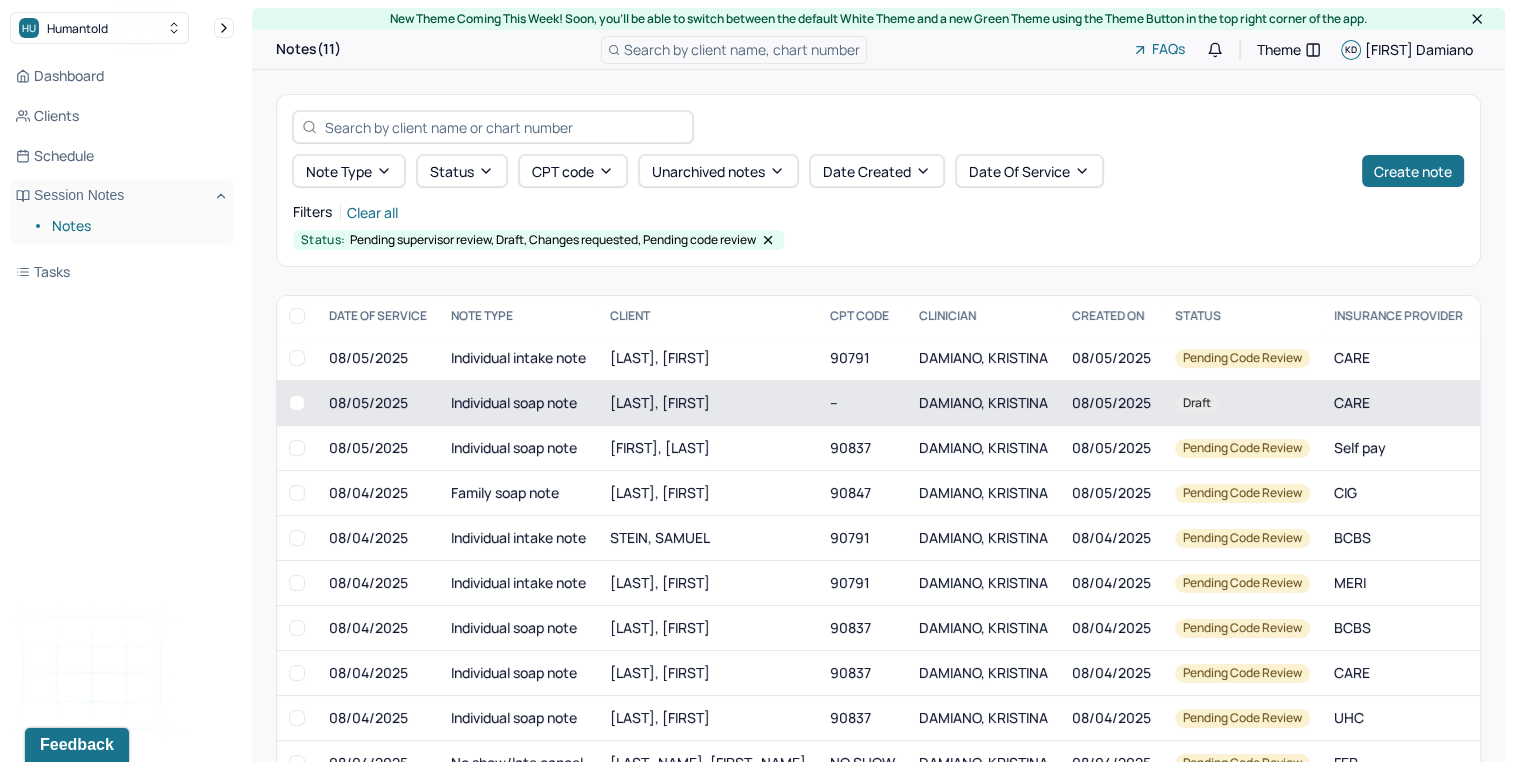 click on "08/05/2025" at bounding box center (378, 403) 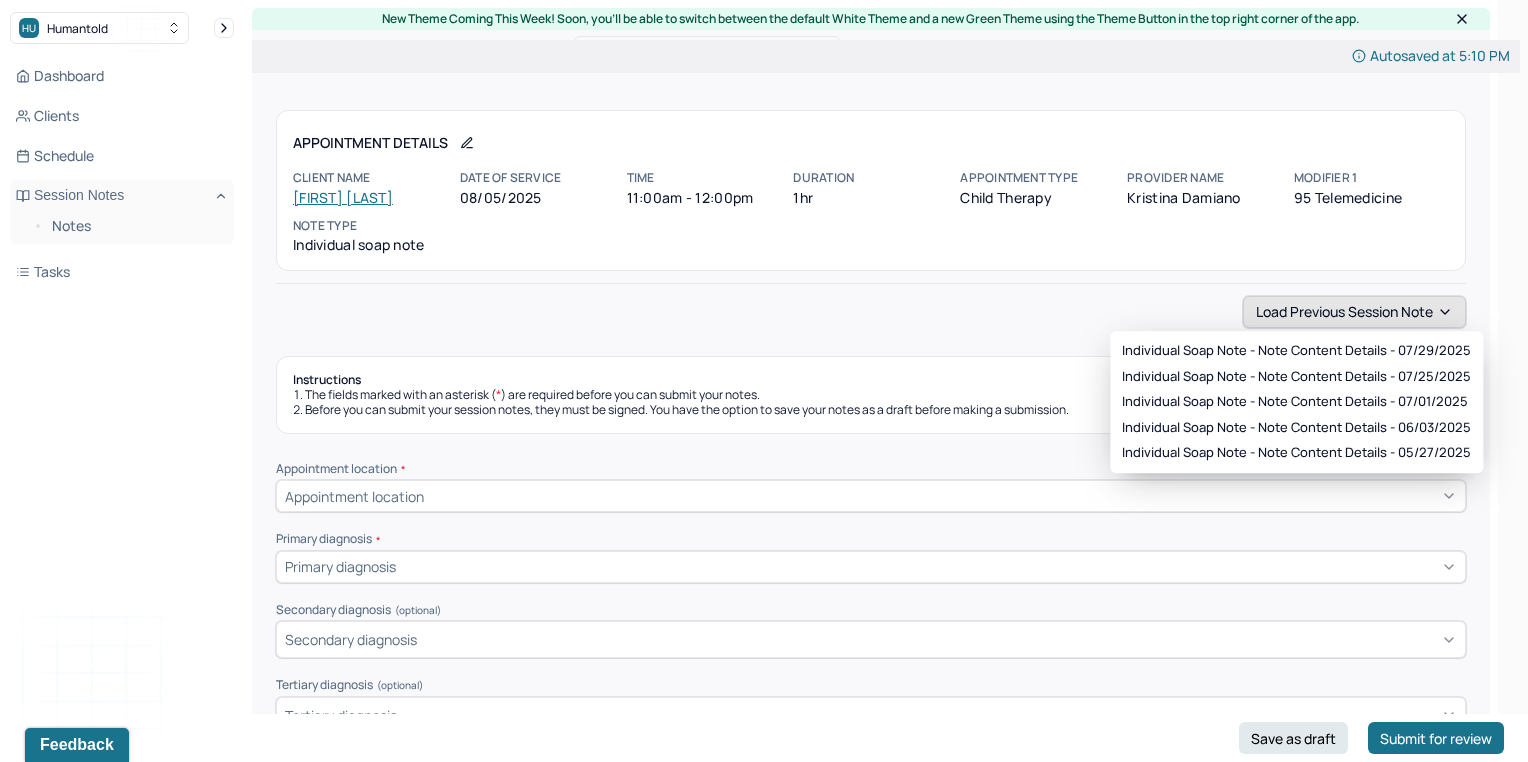 click on "Load previous session note" at bounding box center [1354, 312] 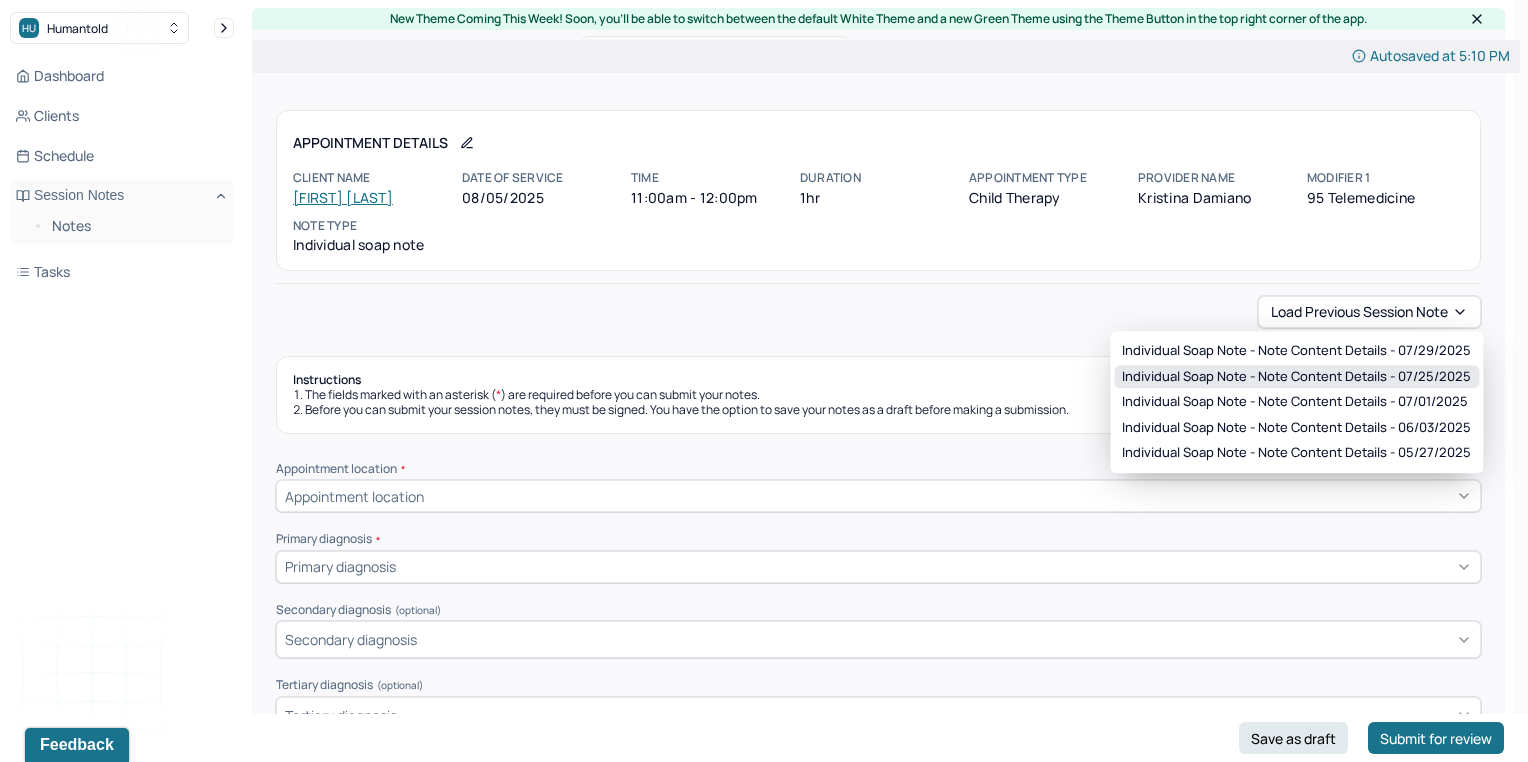 click on "Individual soap note   - Note content Details -   [DATE]" at bounding box center [1296, 377] 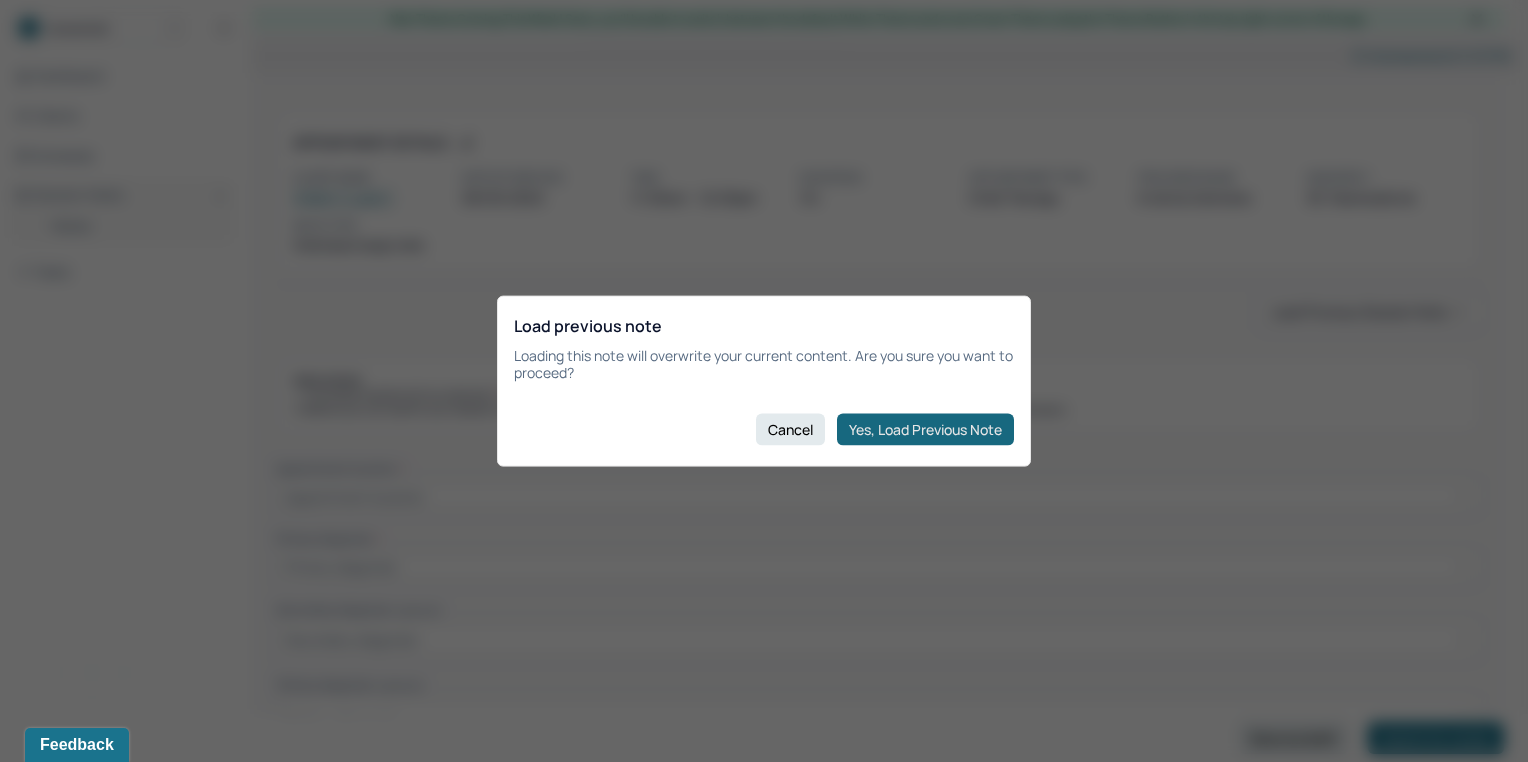 click on "Yes, Load Previous Note" at bounding box center [925, 429] 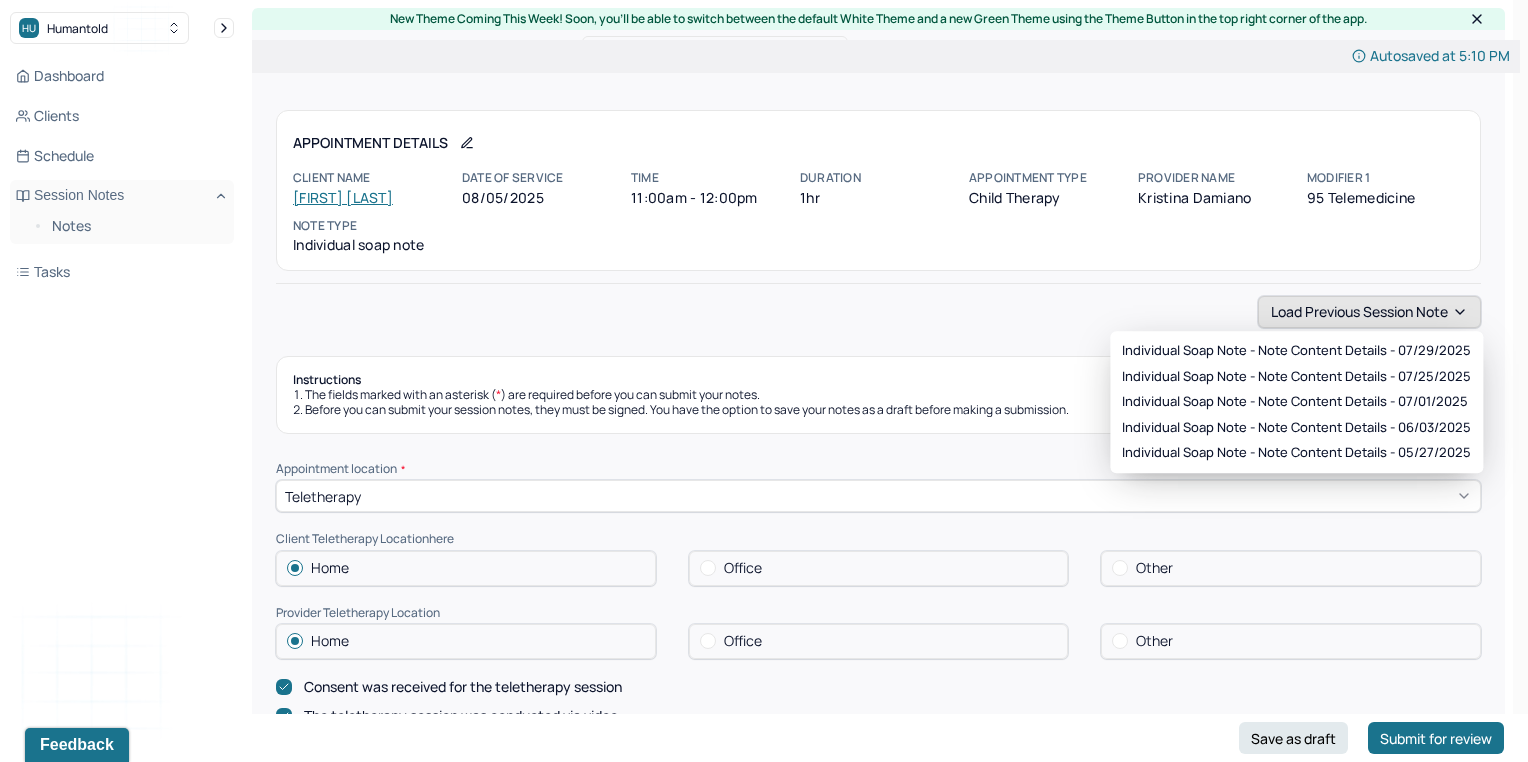click on "Load previous session note" at bounding box center [1369, 312] 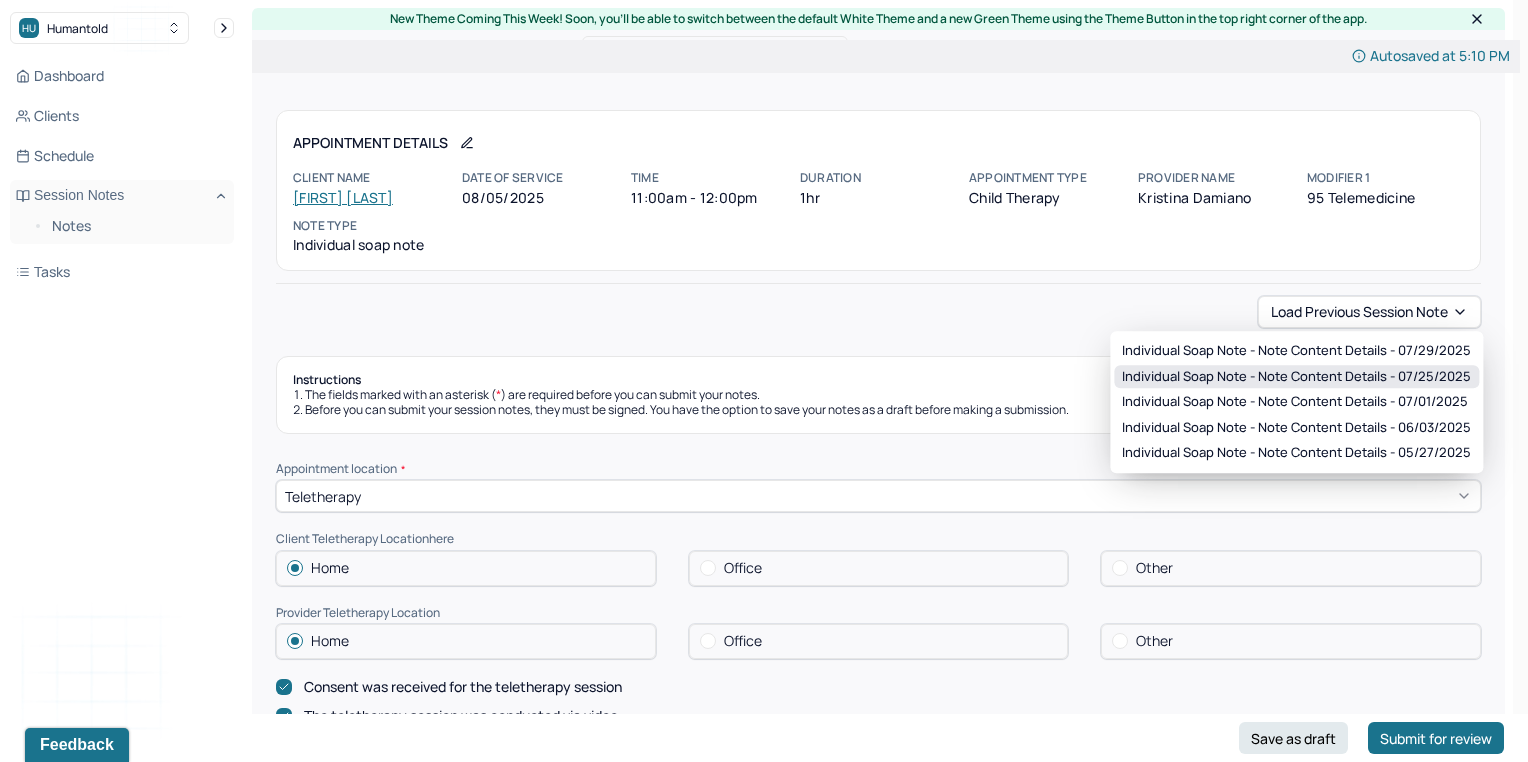 click on "Individual soap note   - Note content Details -   [DATE]" at bounding box center (1296, 377) 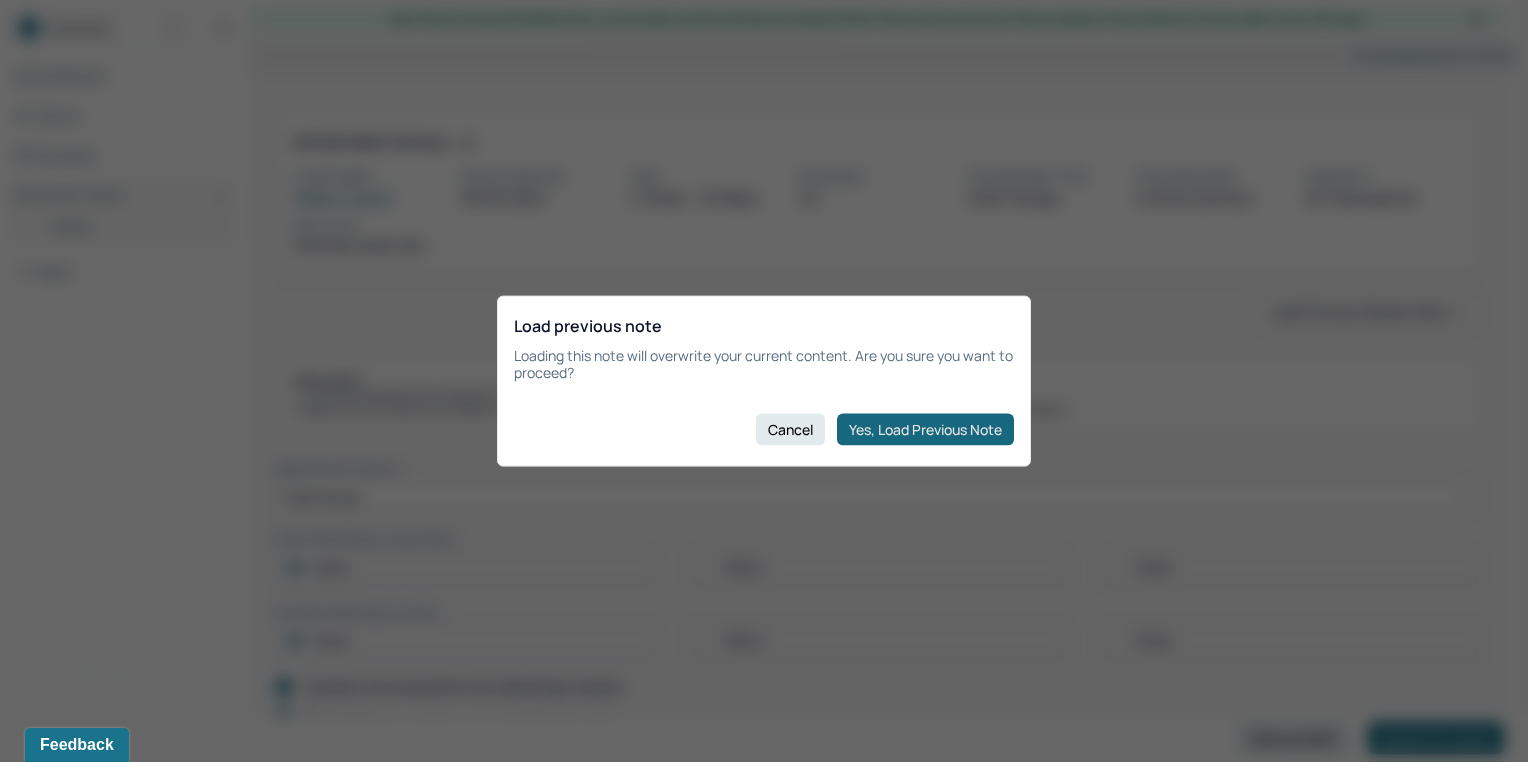 click on "Yes, Load Previous Note" at bounding box center [925, 429] 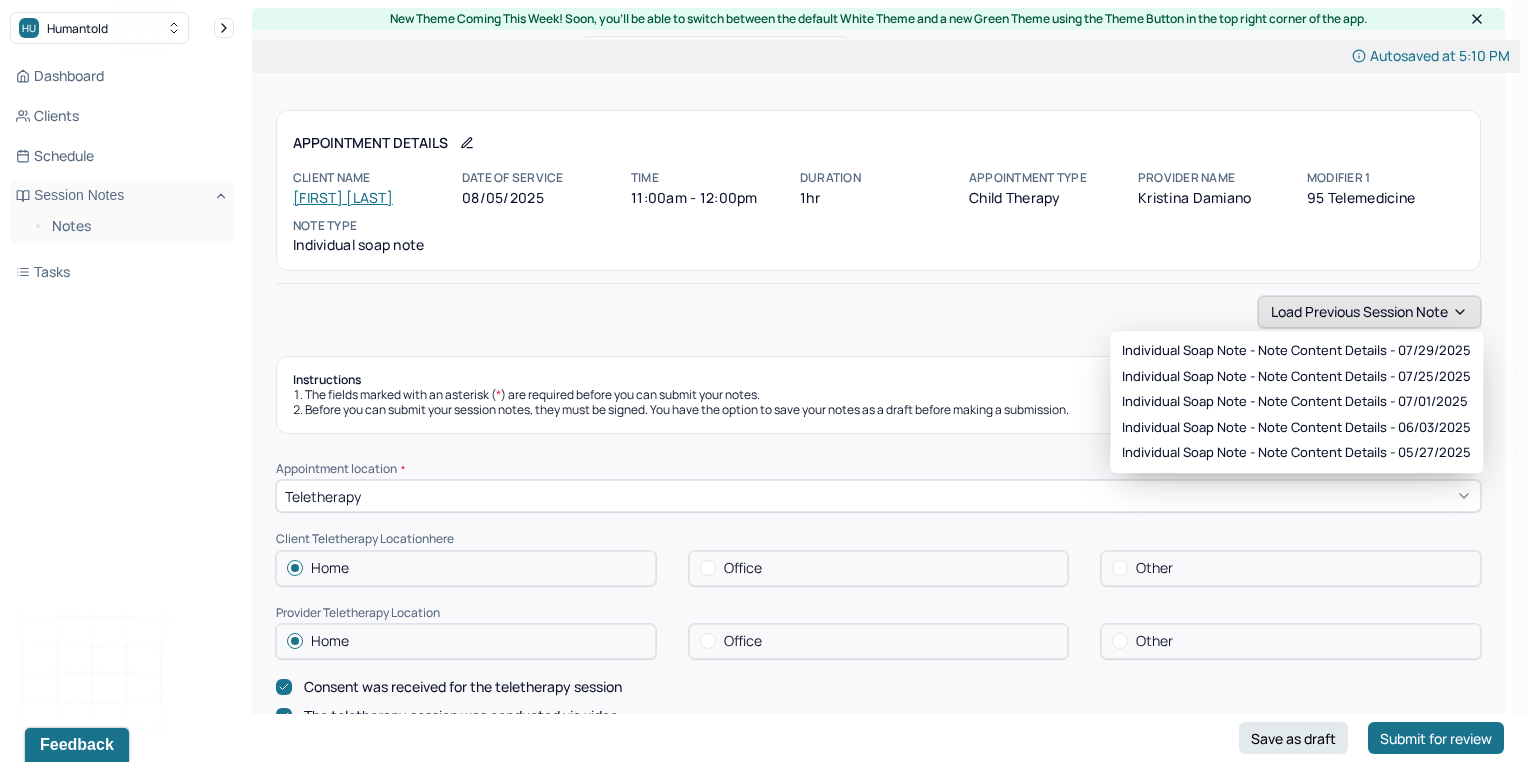 click on "Load previous session note" at bounding box center (1369, 312) 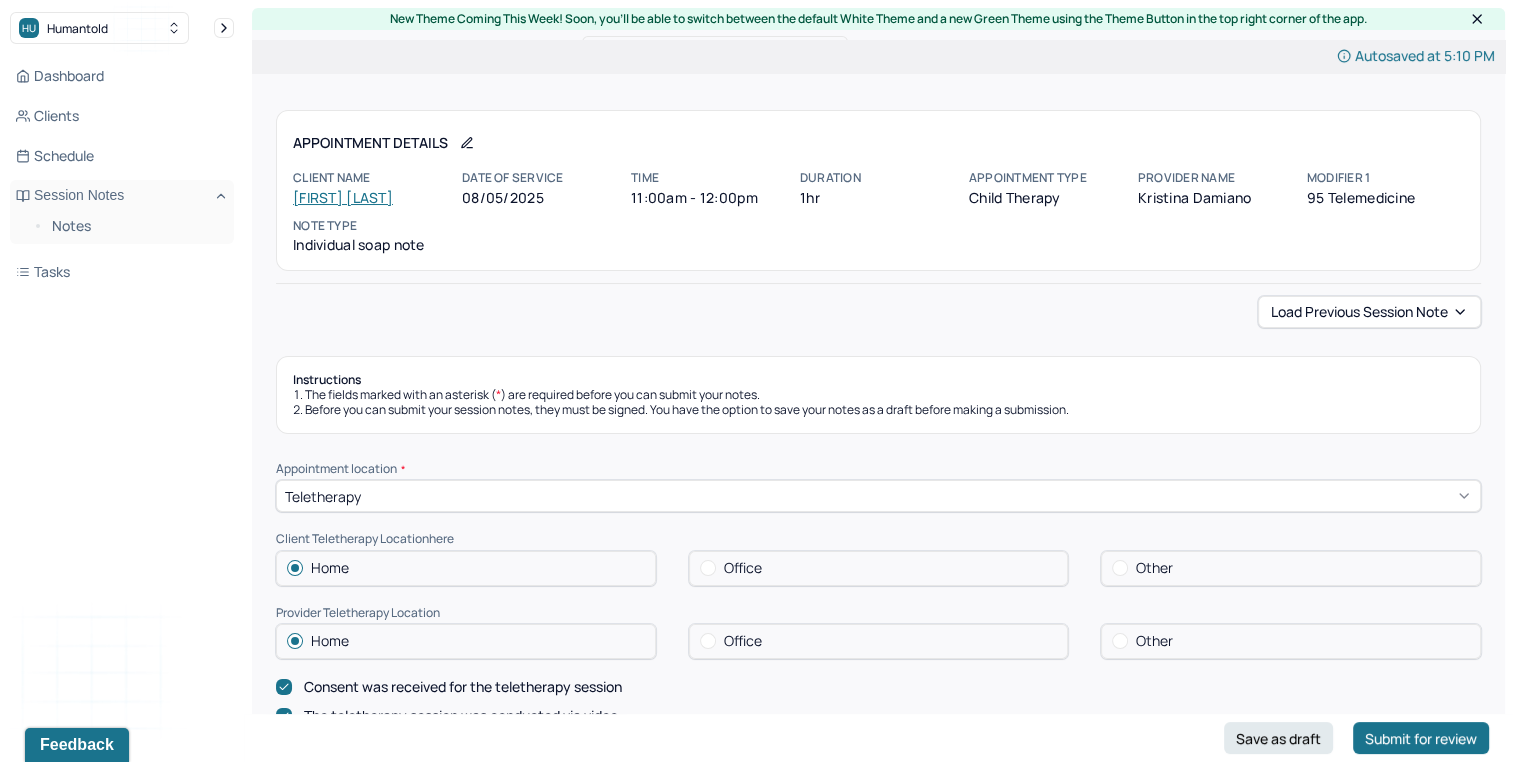 click on "Load previous session note" at bounding box center [878, 312] 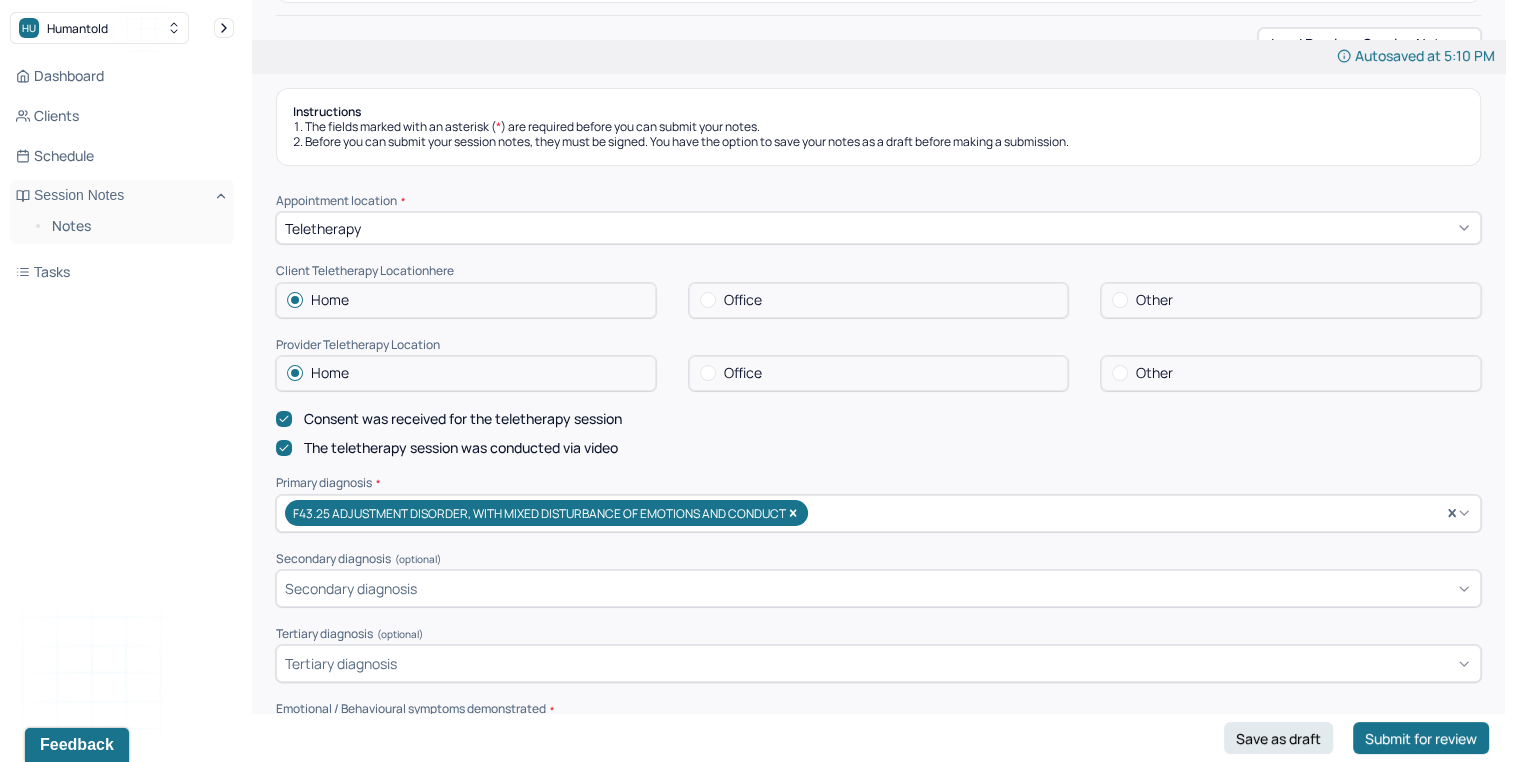 scroll, scrollTop: 300, scrollLeft: 0, axis: vertical 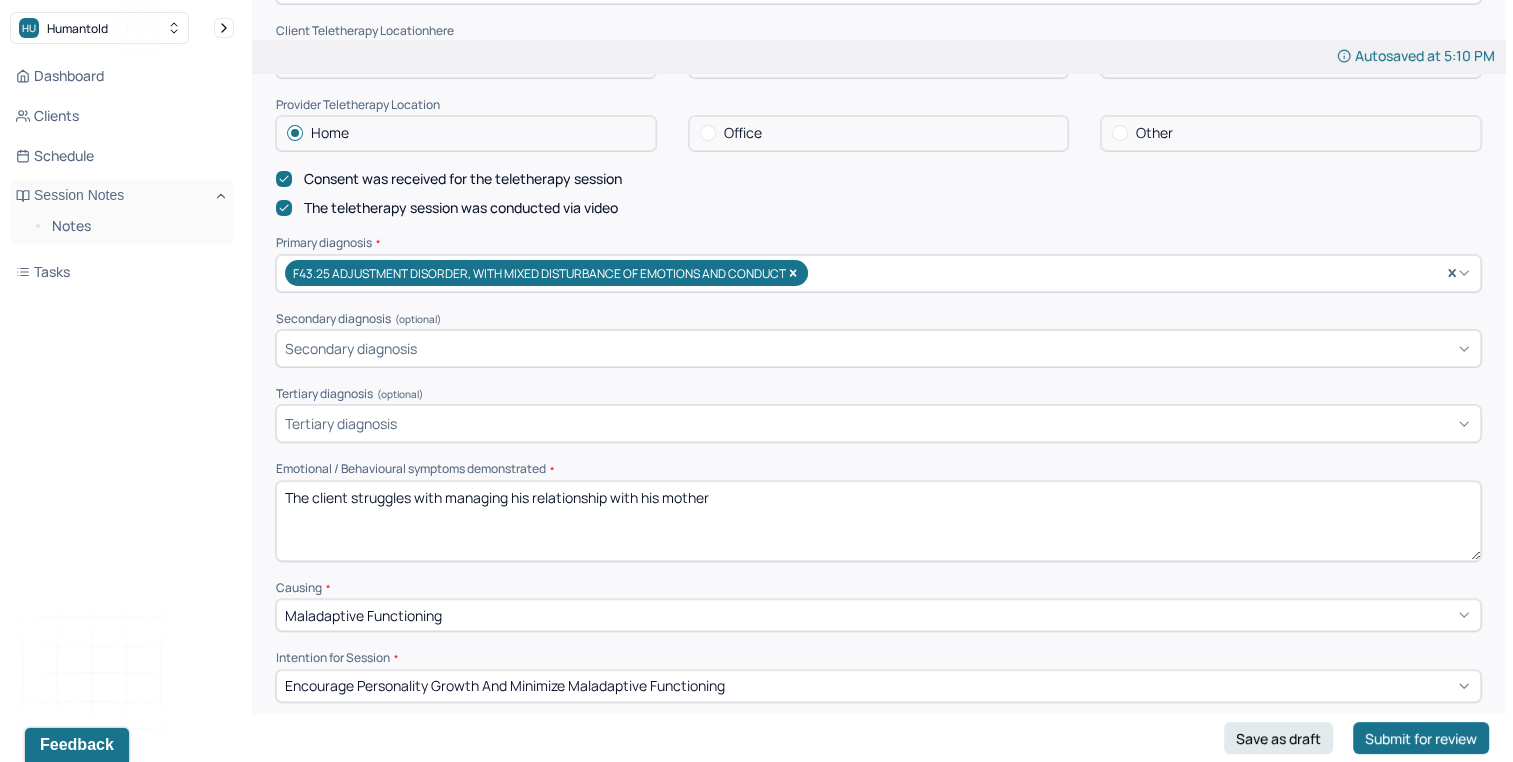 click on "The client struggles with managing his relationship with his mother" at bounding box center [878, 521] 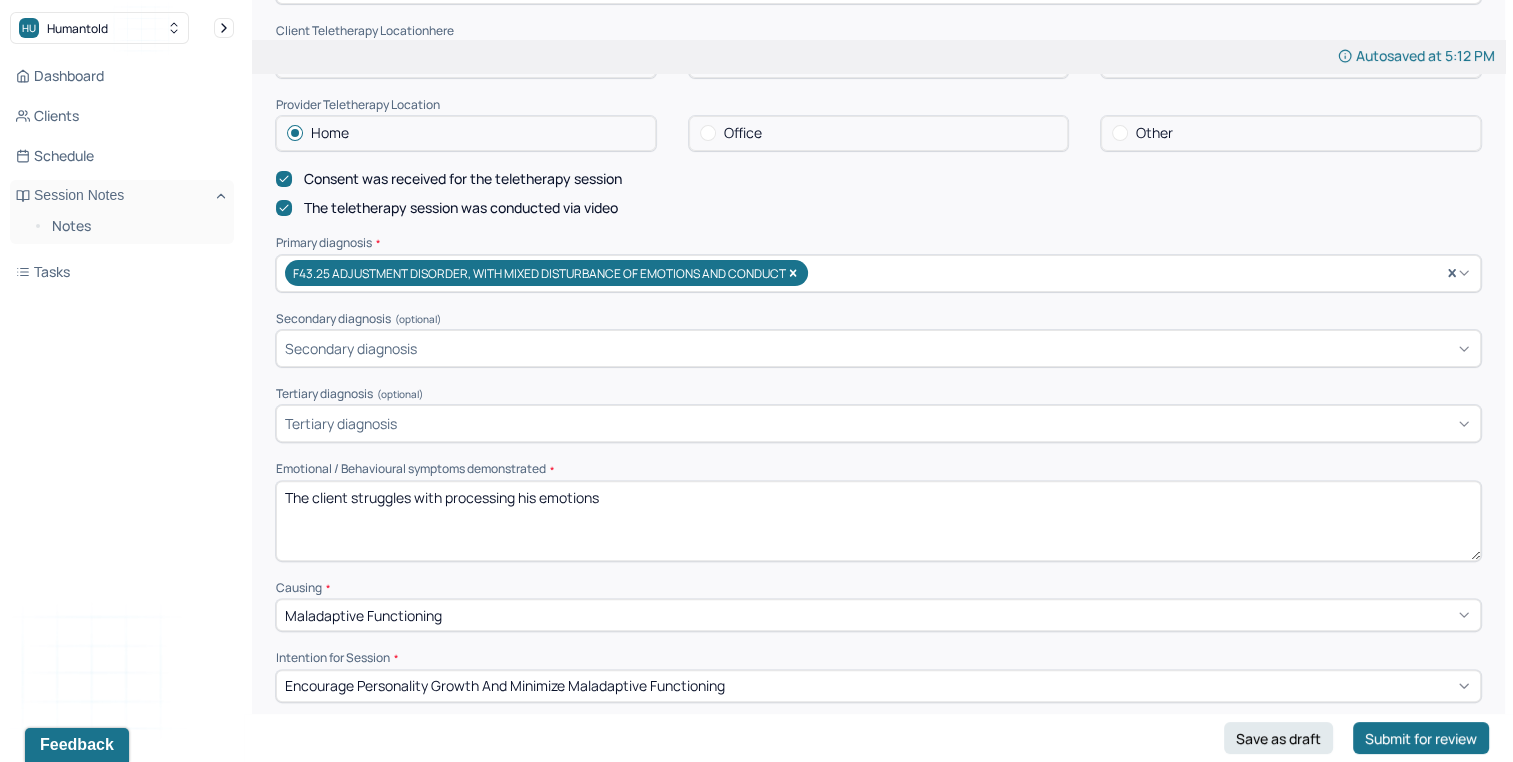 type on "The client struggles with processing his emotions" 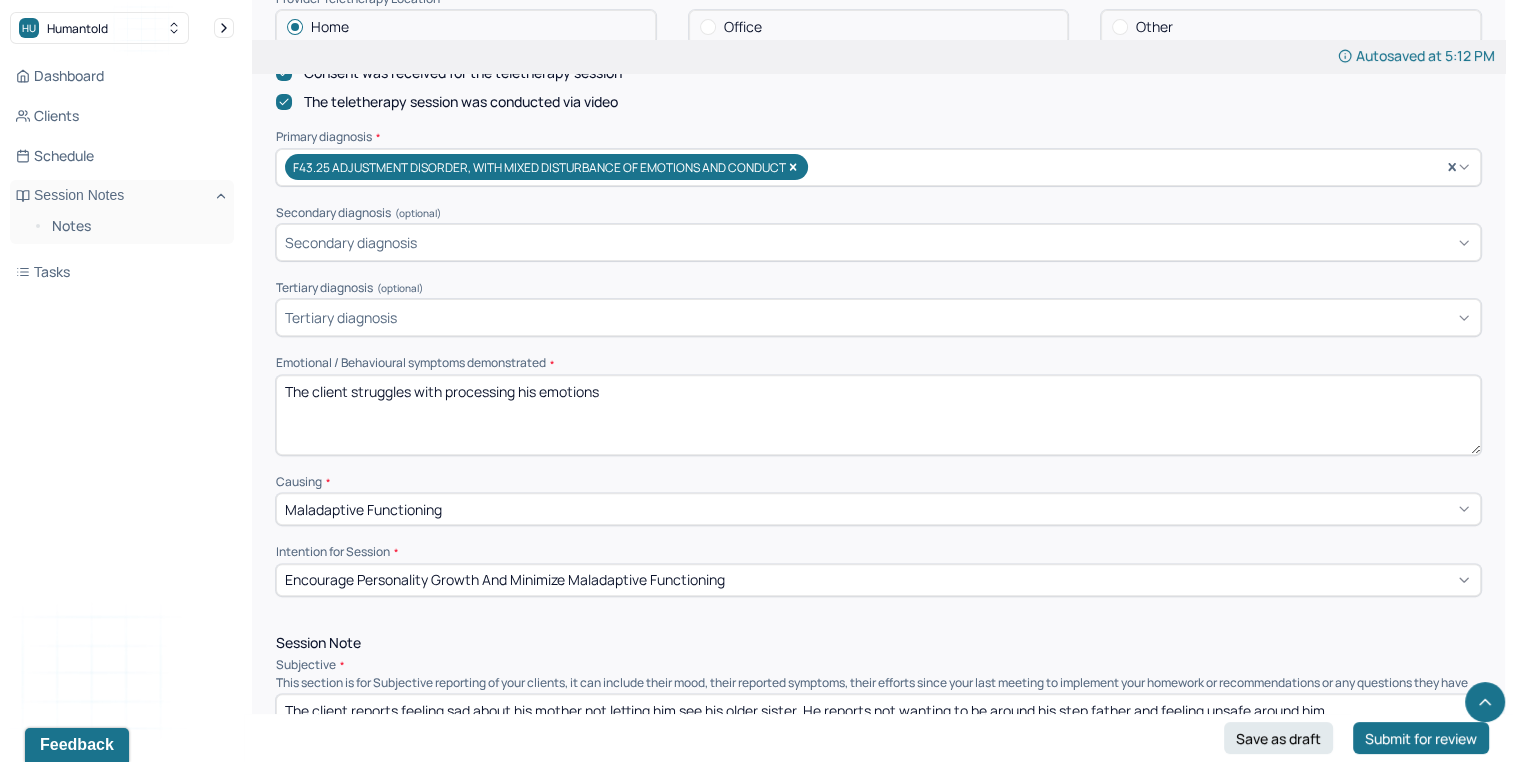 scroll, scrollTop: 671, scrollLeft: 0, axis: vertical 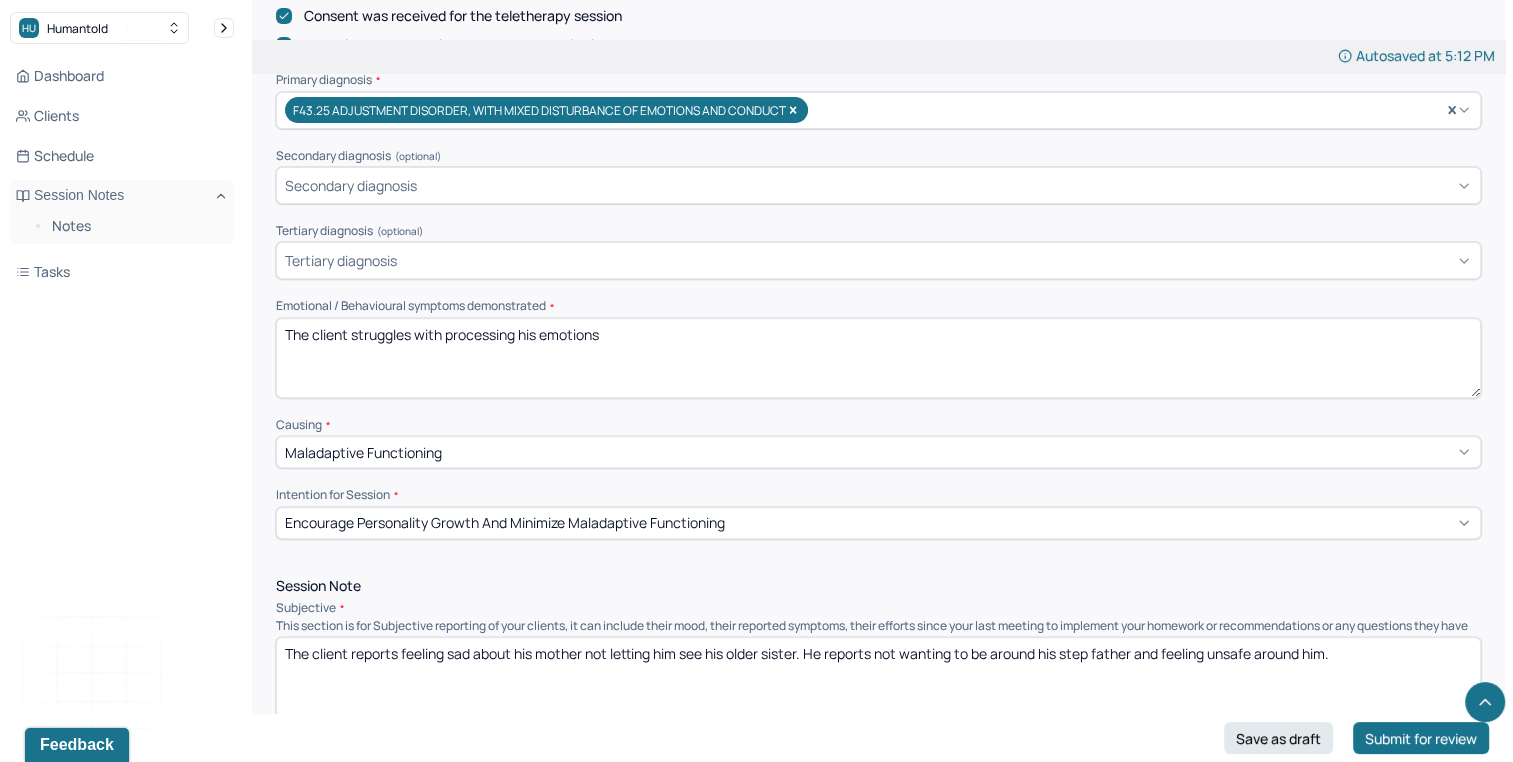 drag, startPoint x: 399, startPoint y: 669, endPoint x: 1531, endPoint y: 548, distance: 1138.4485 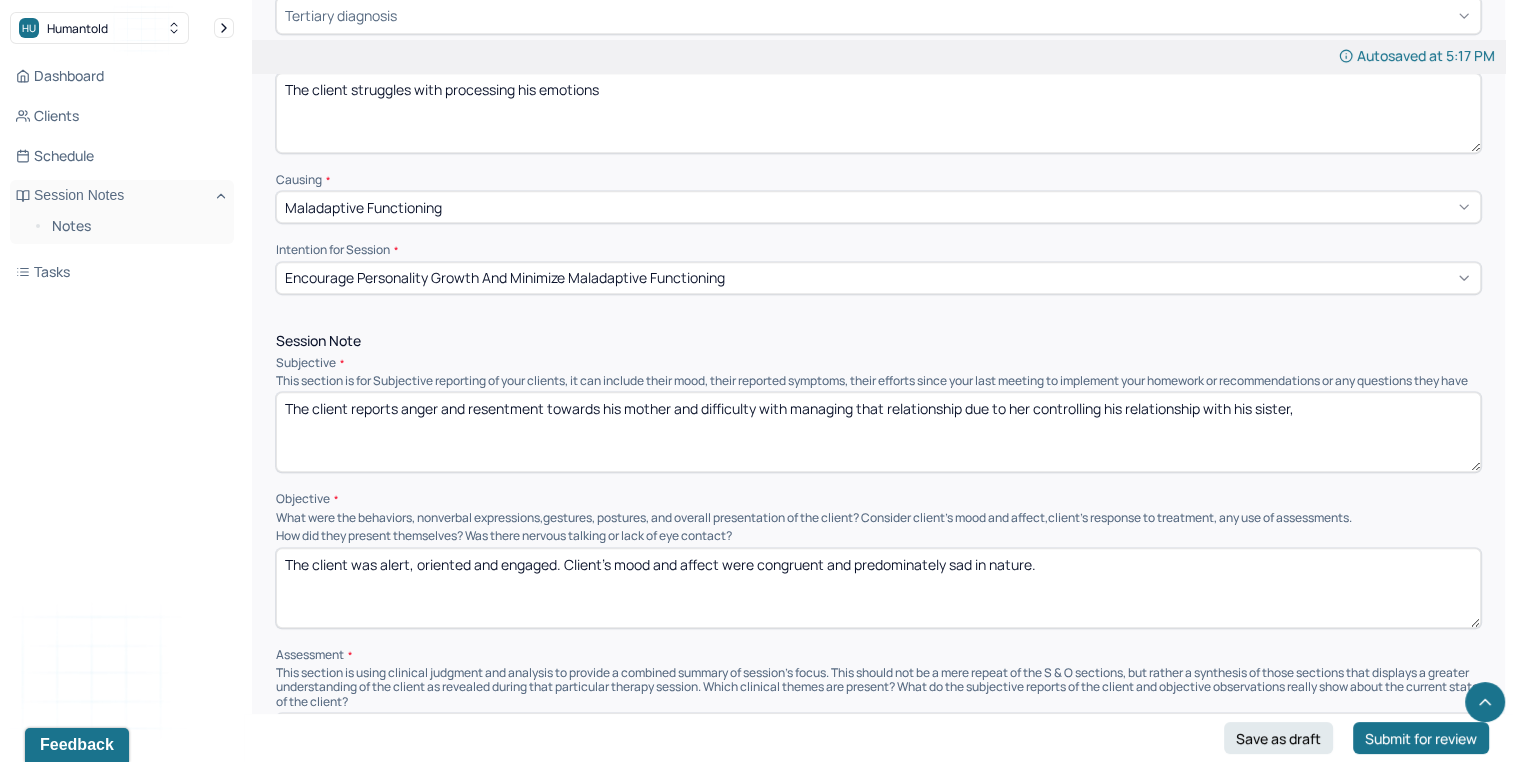 scroll, scrollTop: 964, scrollLeft: 0, axis: vertical 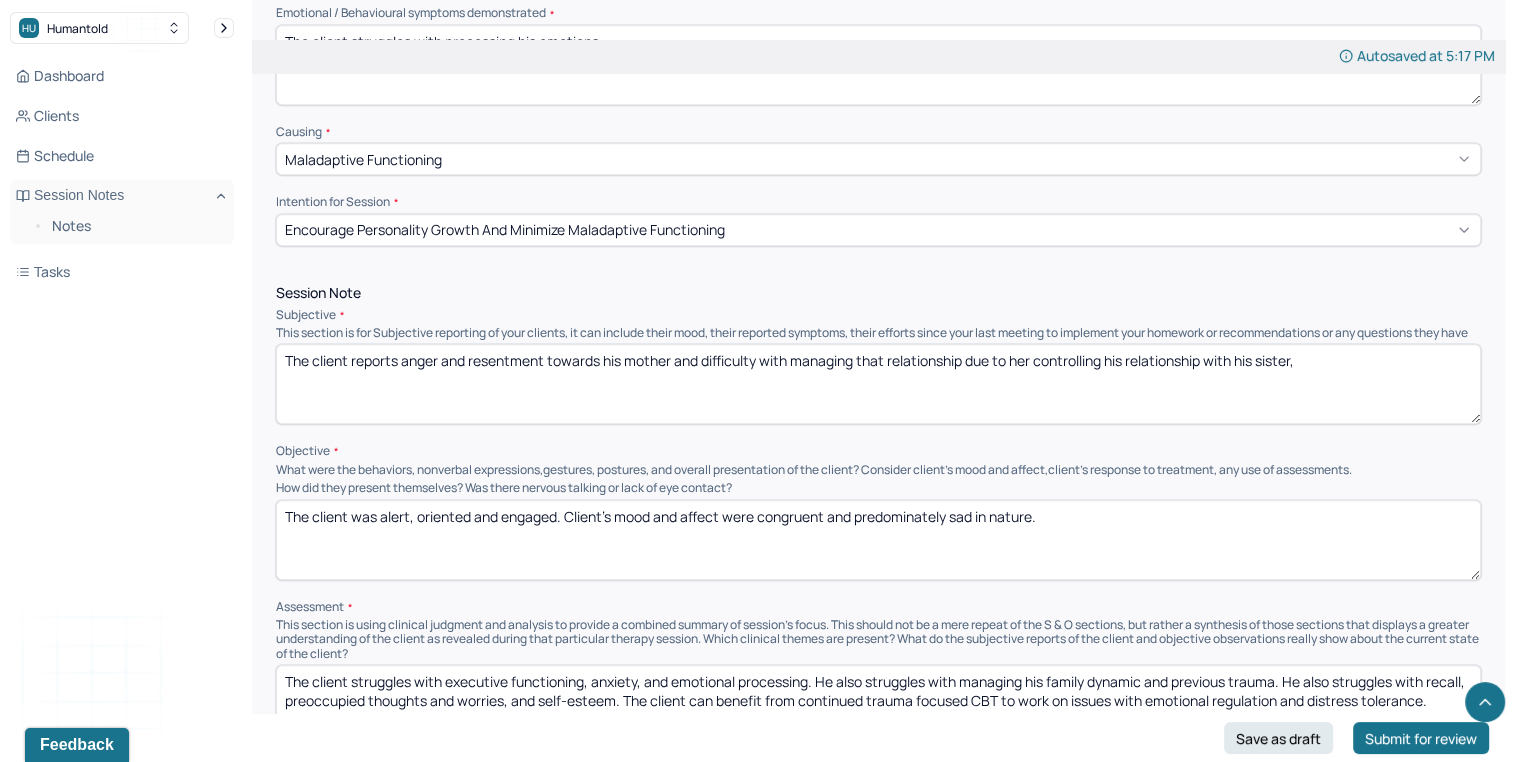 type on "The client reports anger and resentment towards his mother and difficulty with managing that relationship due to her controlling his relationship with his sister," 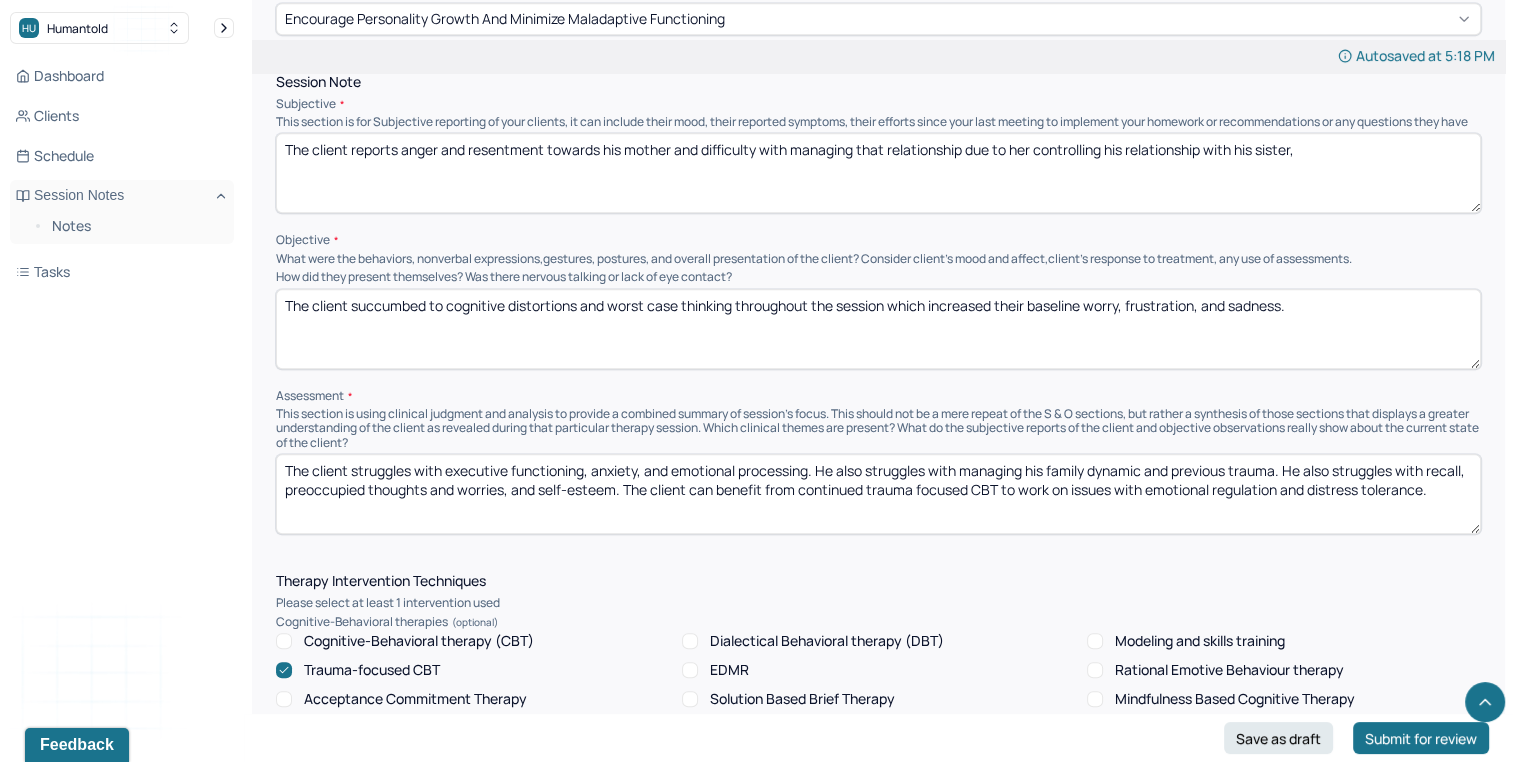 scroll, scrollTop: 1179, scrollLeft: 0, axis: vertical 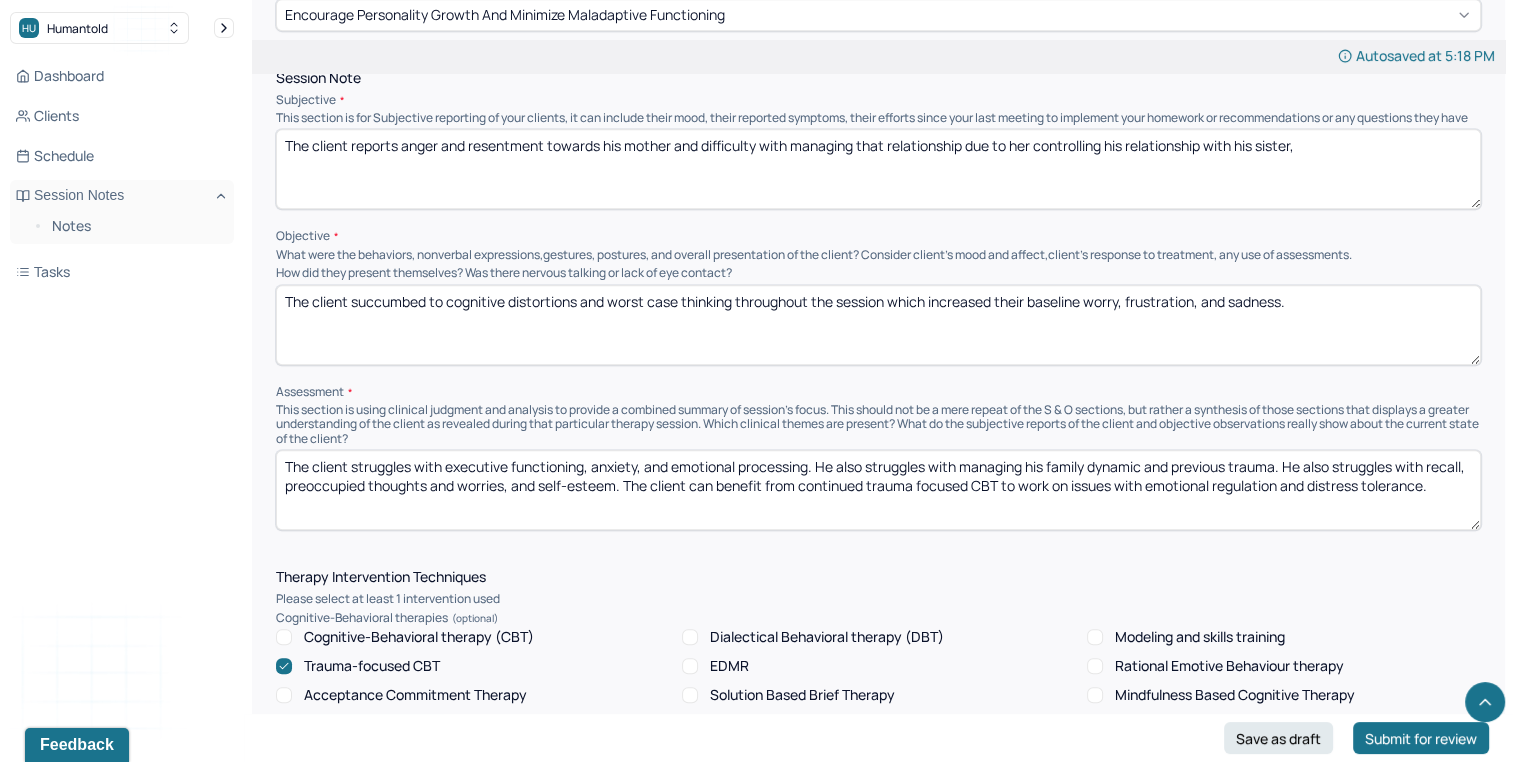 type on "The client succumbed to cognitive distortions and worst case thinking throughout the session which increased their baseline worry, frustration, and sadness." 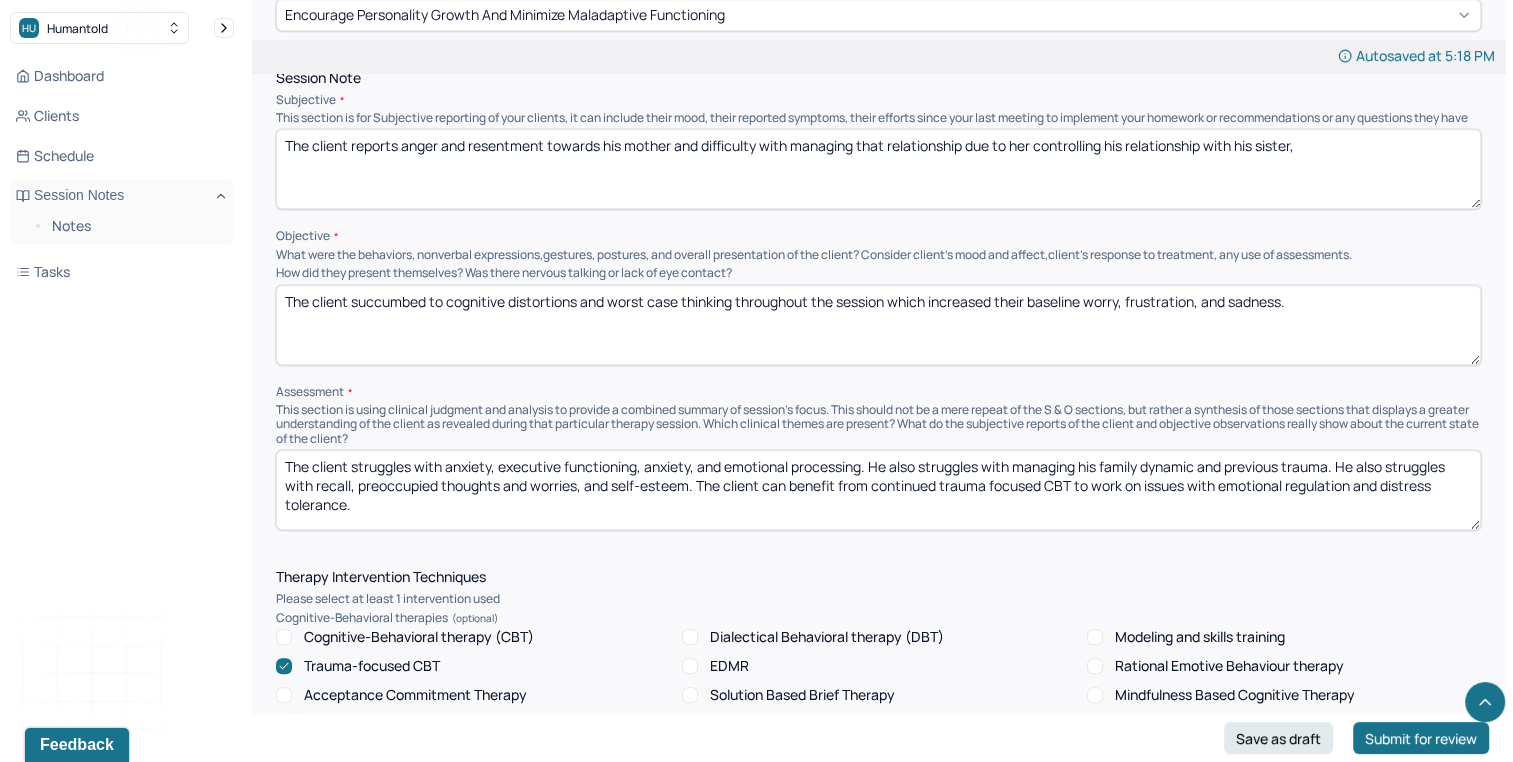 drag, startPoint x: 649, startPoint y: 482, endPoint x: 698, endPoint y: 479, distance: 49.09175 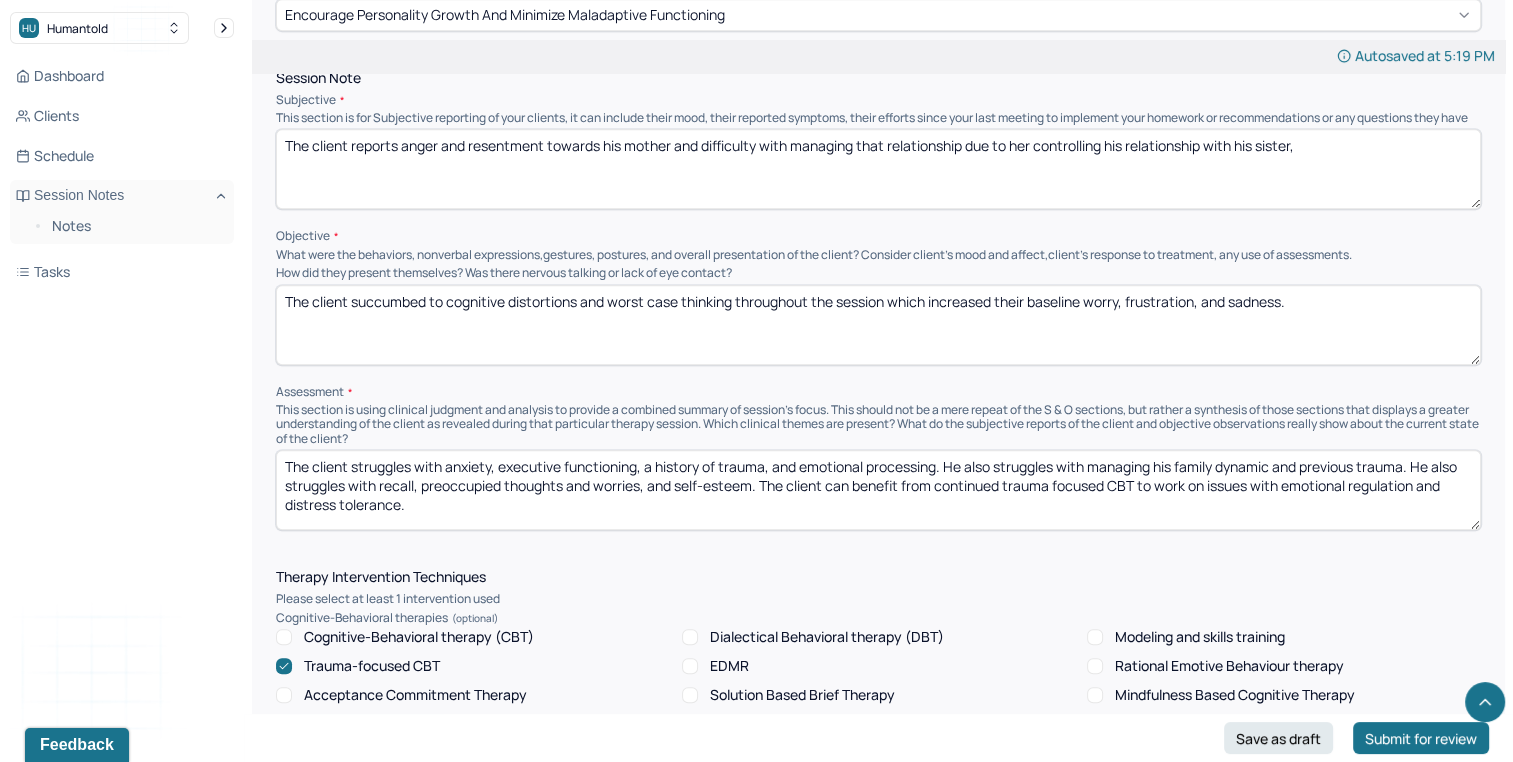 drag, startPoint x: 948, startPoint y: 474, endPoint x: 1412, endPoint y: 456, distance: 464.349 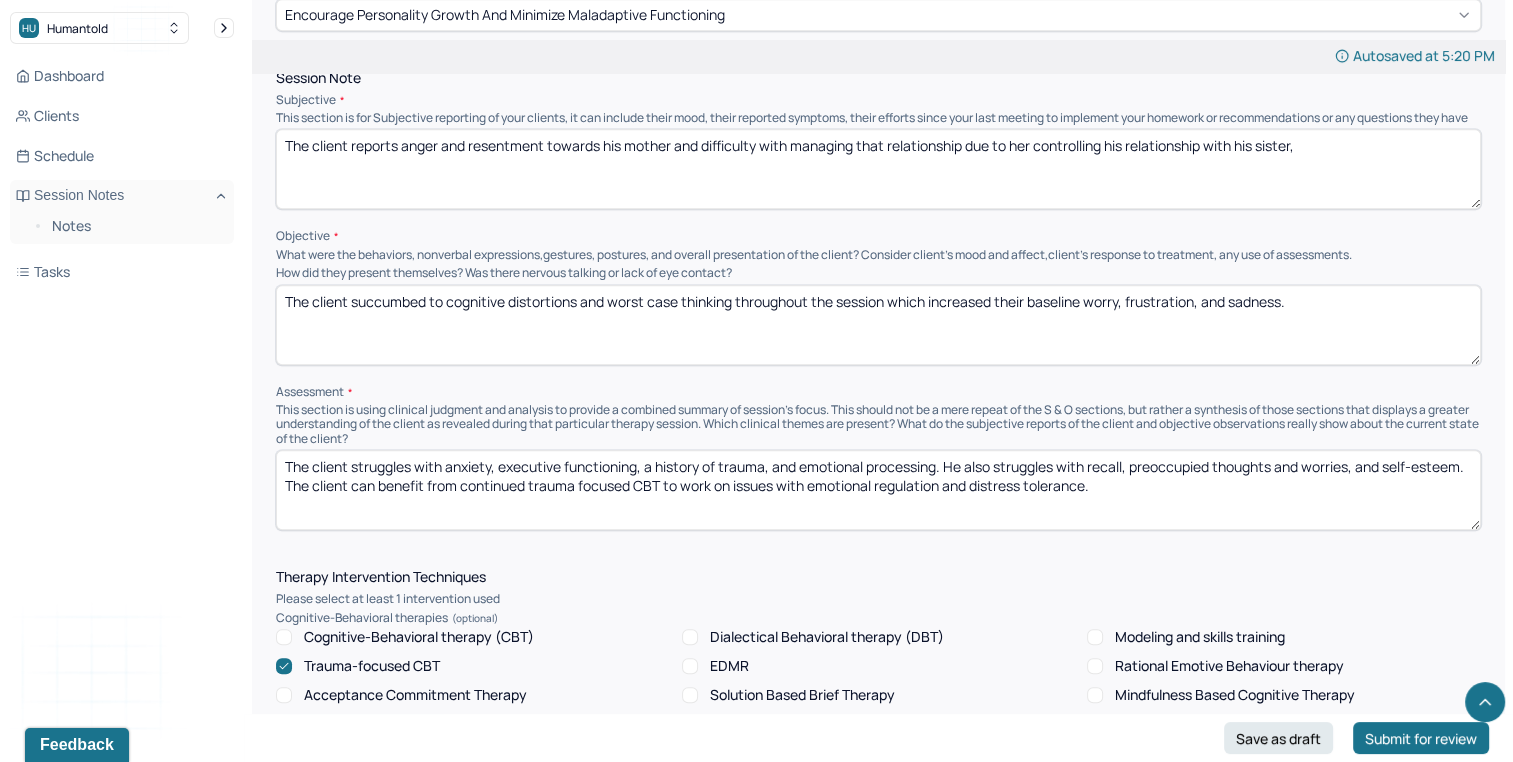 click on "The client struggles with anxiety, executive functioning, a history of trauma, and emotional processing. He also struggles with recall, preoccupied thoughts and worries, and self-esteem. The client can benefit from continued trauma focused CBT to work on issues with emotional regulation and distress tolerance." at bounding box center [878, 490] 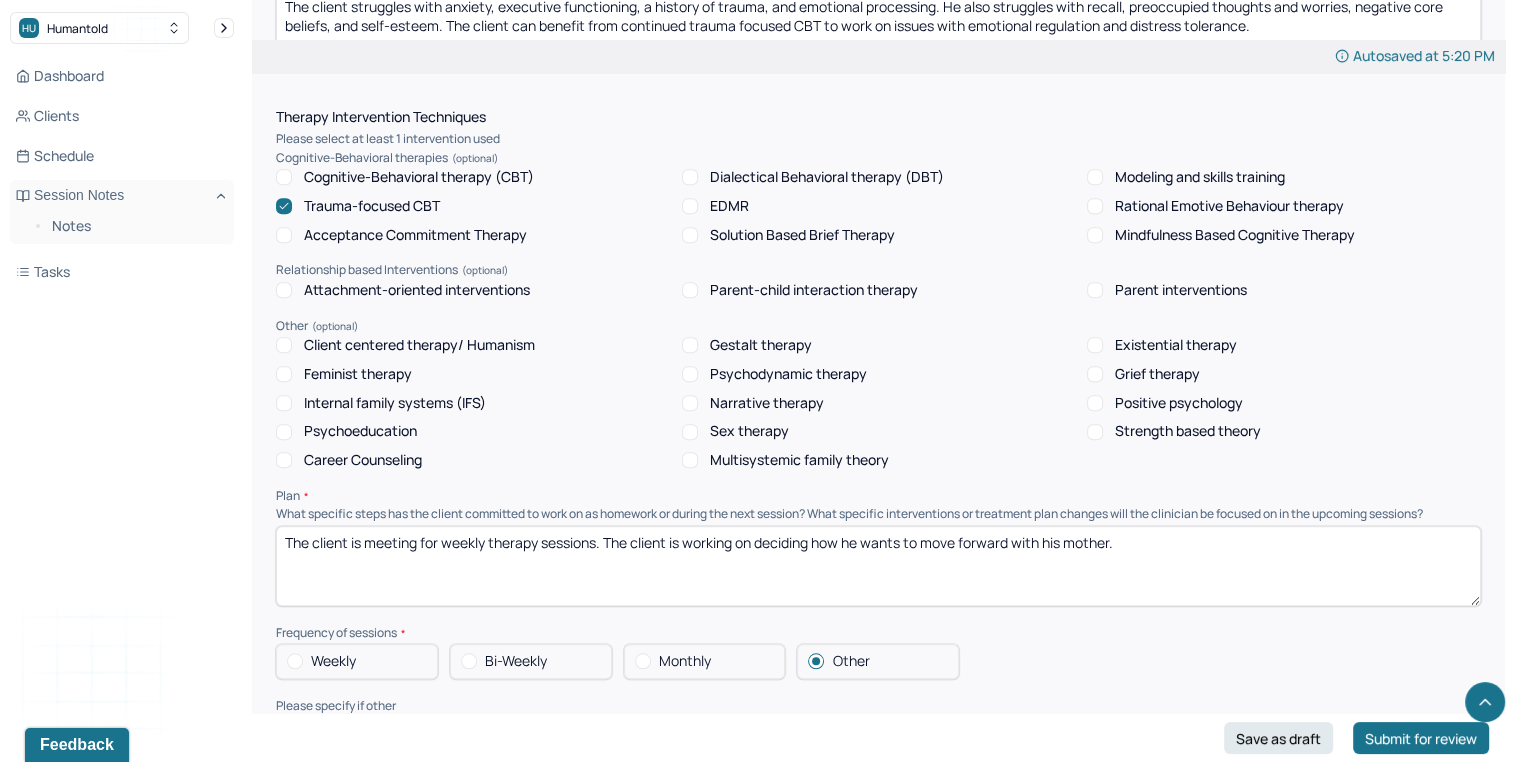 scroll, scrollTop: 1643, scrollLeft: 0, axis: vertical 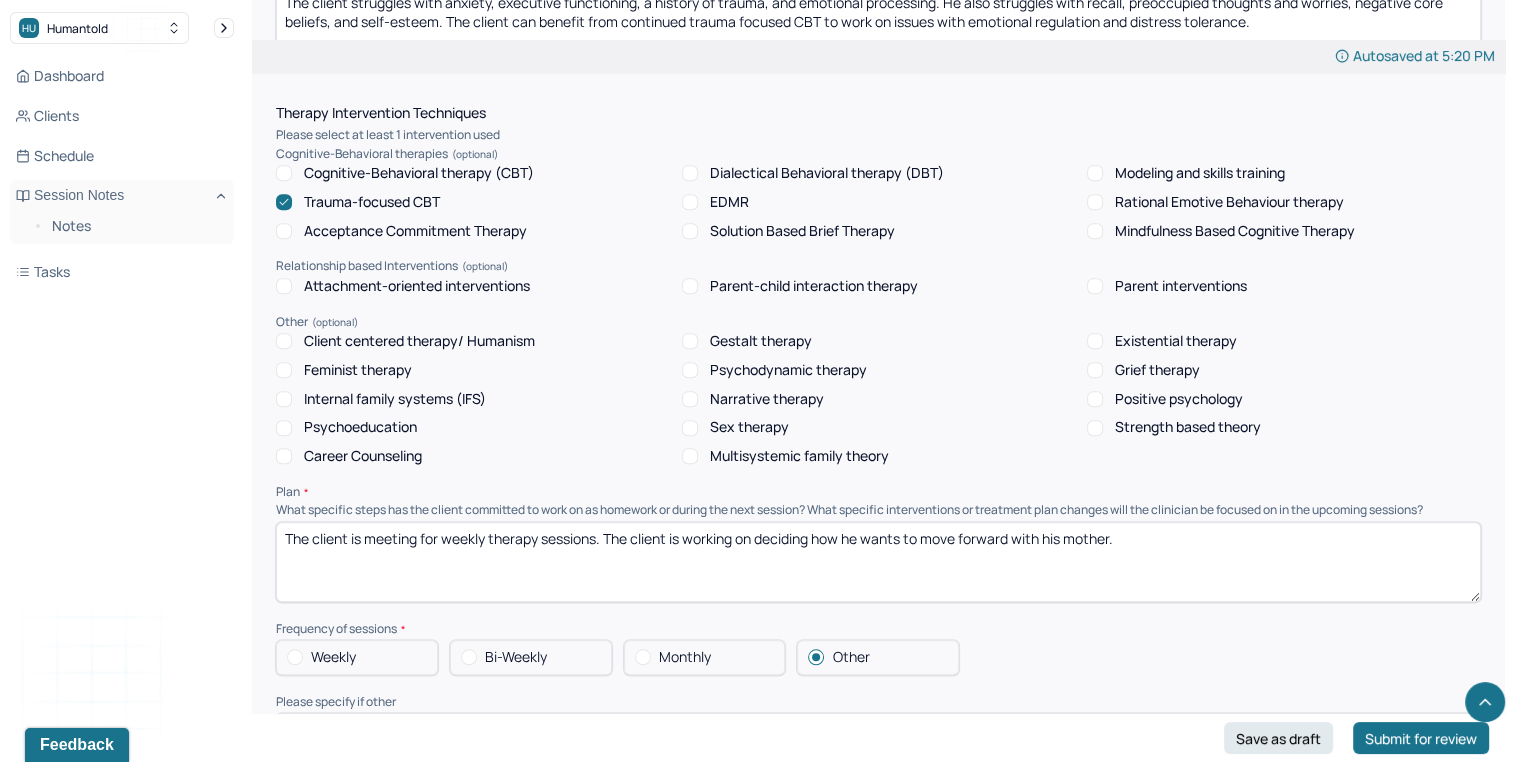 type on "The client struggles with anxiety, executive functioning, a history of trauma, and emotional processing. He also struggles with recall, preoccupied thoughts and worries, negative core beliefs, and self-esteem. The client can benefit from continued trauma focused CBT to work on issues with emotional regulation and distress tolerance." 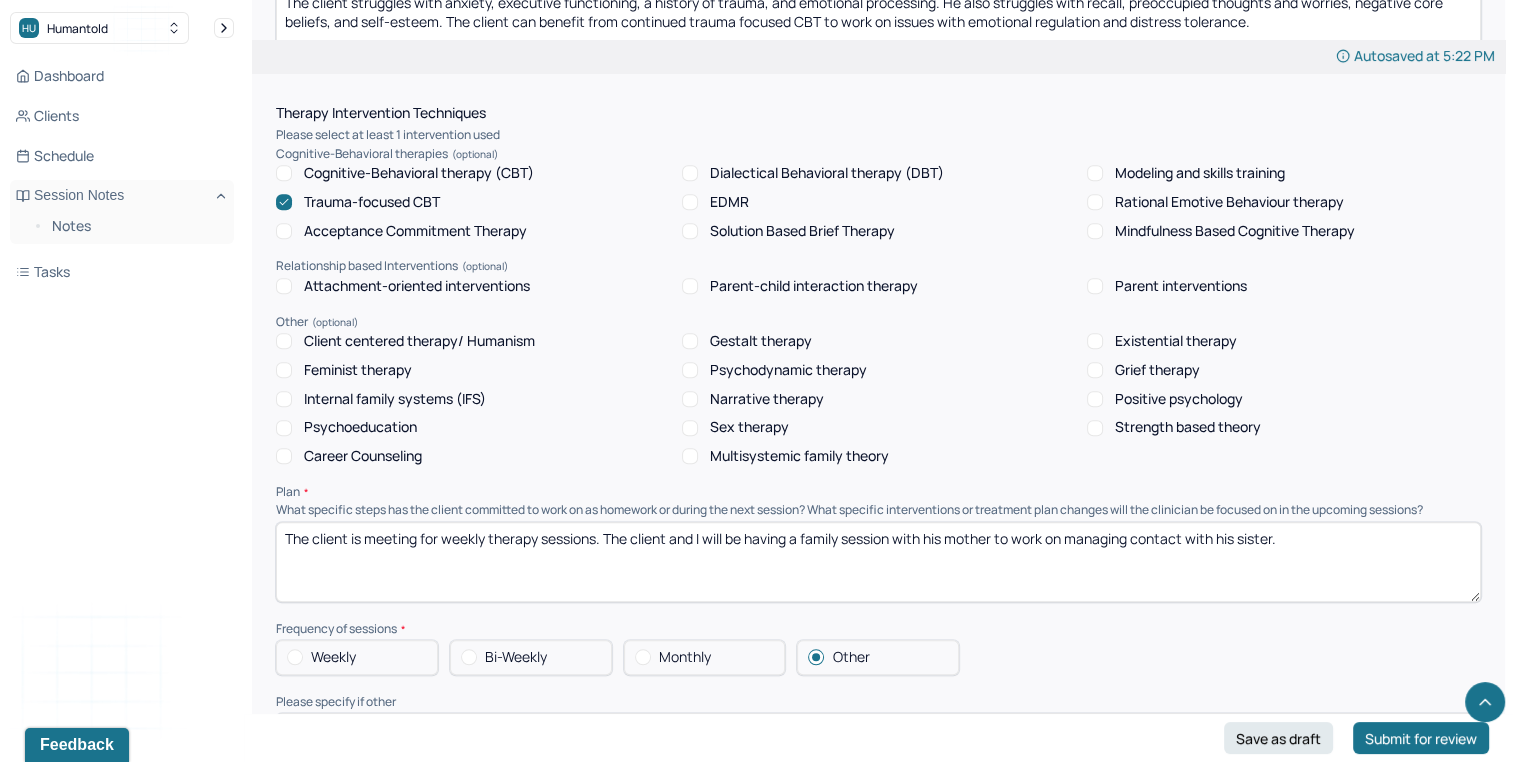 type on "The client is meeting for weekly therapy sessions. The client and I will be having a family session with his mother to work on managing contact with his sister." 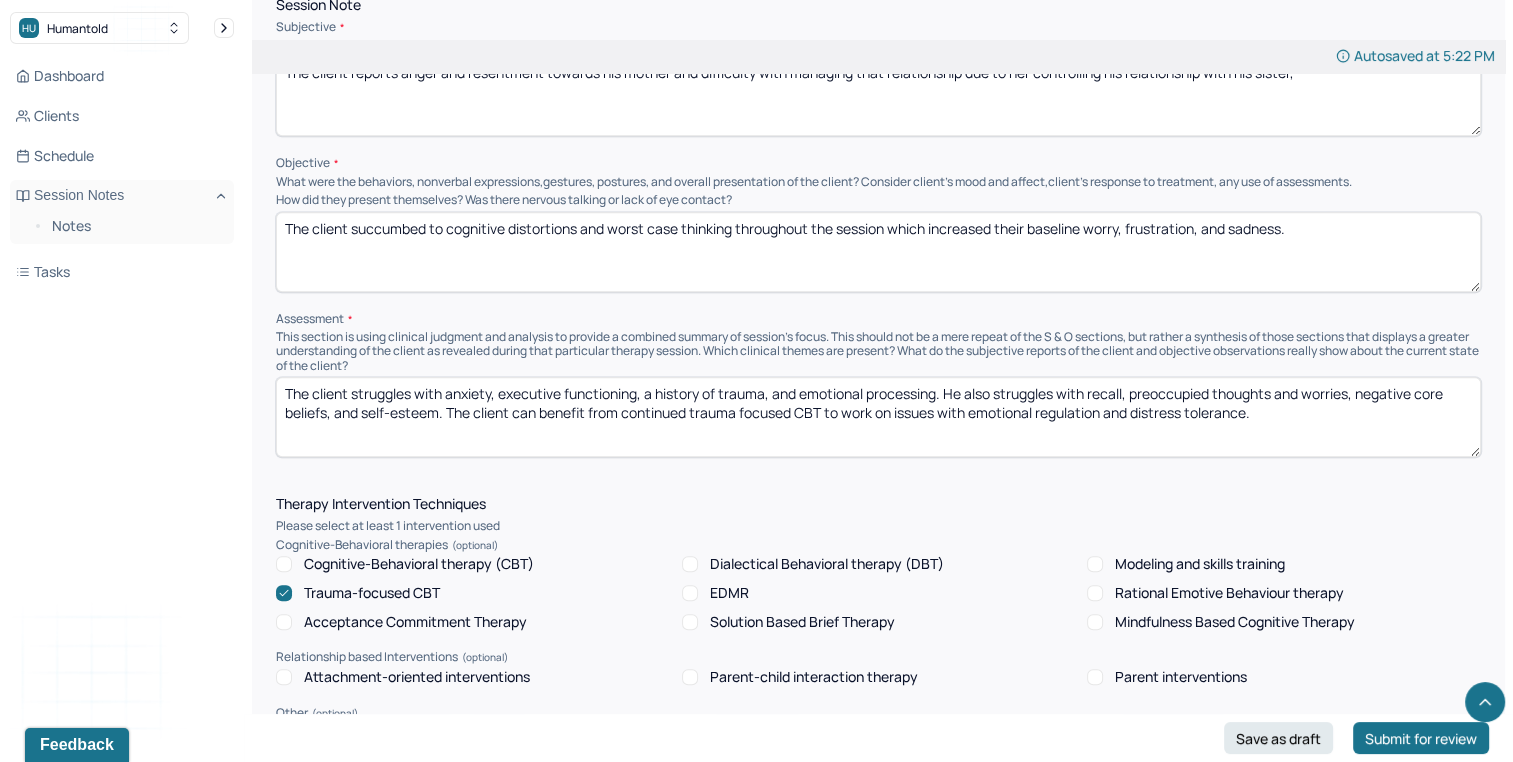 scroll, scrollTop: 1248, scrollLeft: 0, axis: vertical 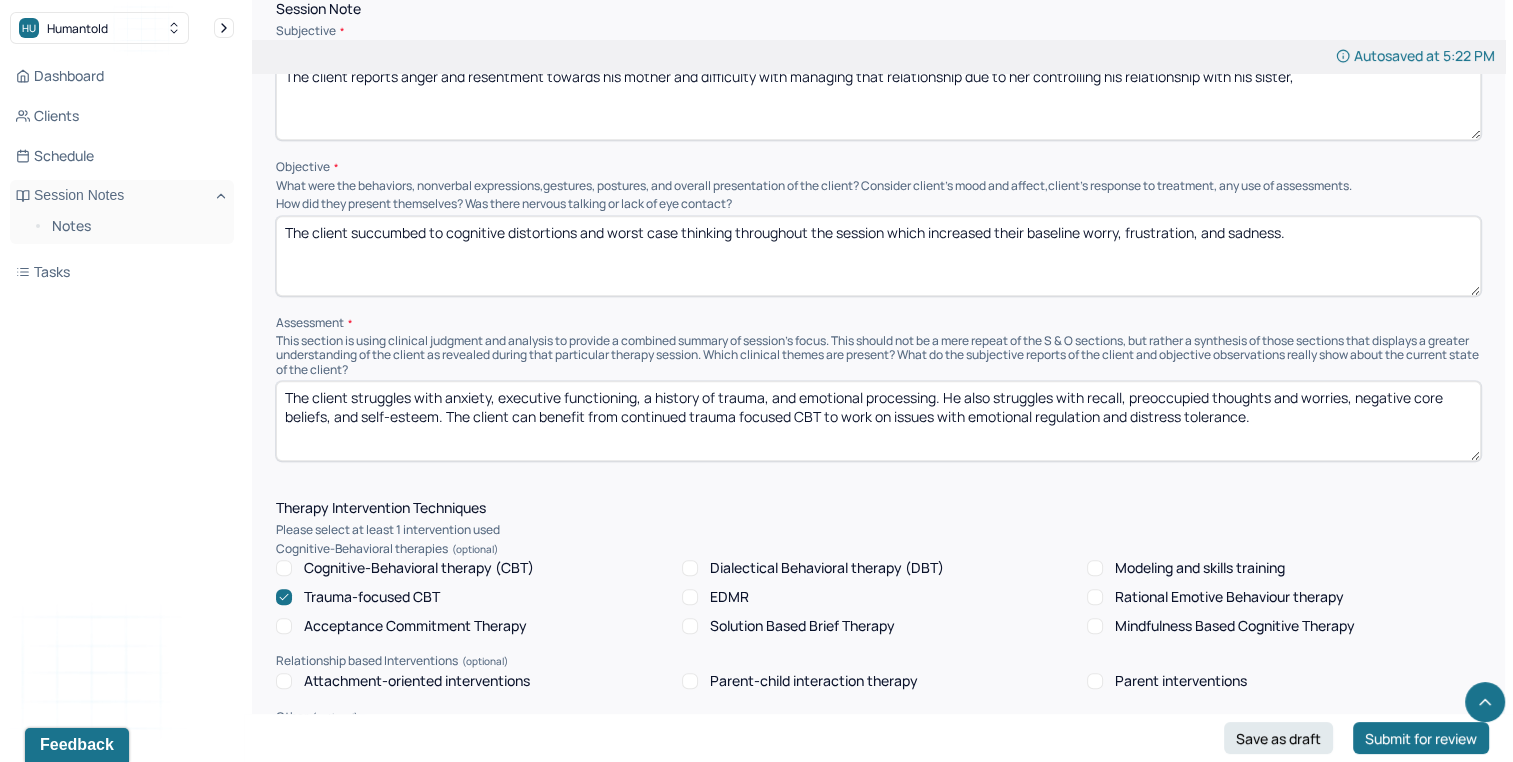click on "The client struggles with anxiety, executive functioning, a history of trauma, and emotional processing. He also struggles with recall, preoccupied thoughts and worries, negative core beliefs, and self-esteem. The client can benefit from continued trauma focused CBT to work on issues with emotional regulation and distress tolerance." at bounding box center (878, 421) 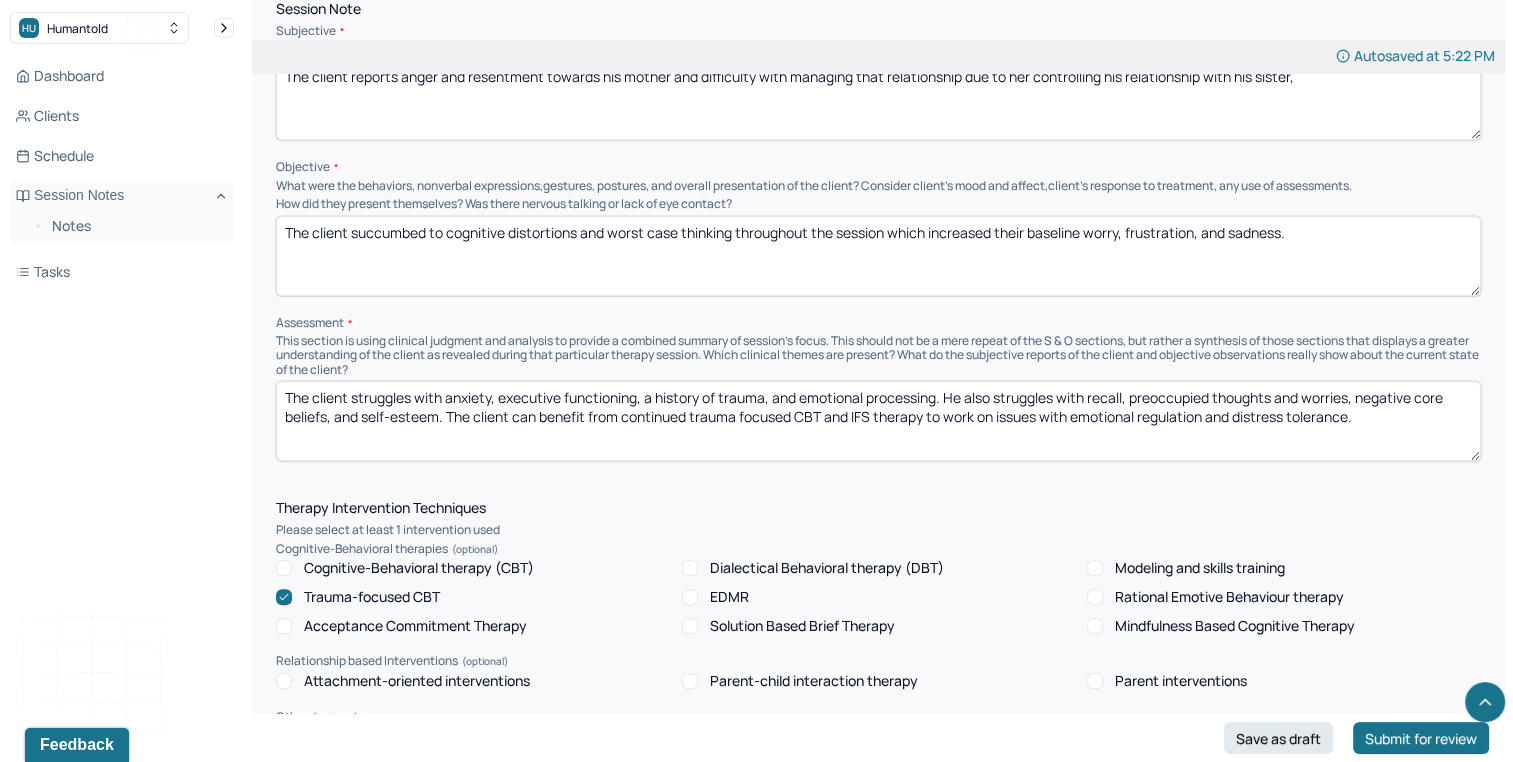 type on "The client struggles with anxiety, executive functioning, a history of trauma, and emotional processing. He also struggles with recall, preoccupied thoughts and worries, negative core beliefs, and self-esteem. The client can benefit from continued trauma focused CBT and IFS therapy to work on issues with emotional regulation and distress tolerance." 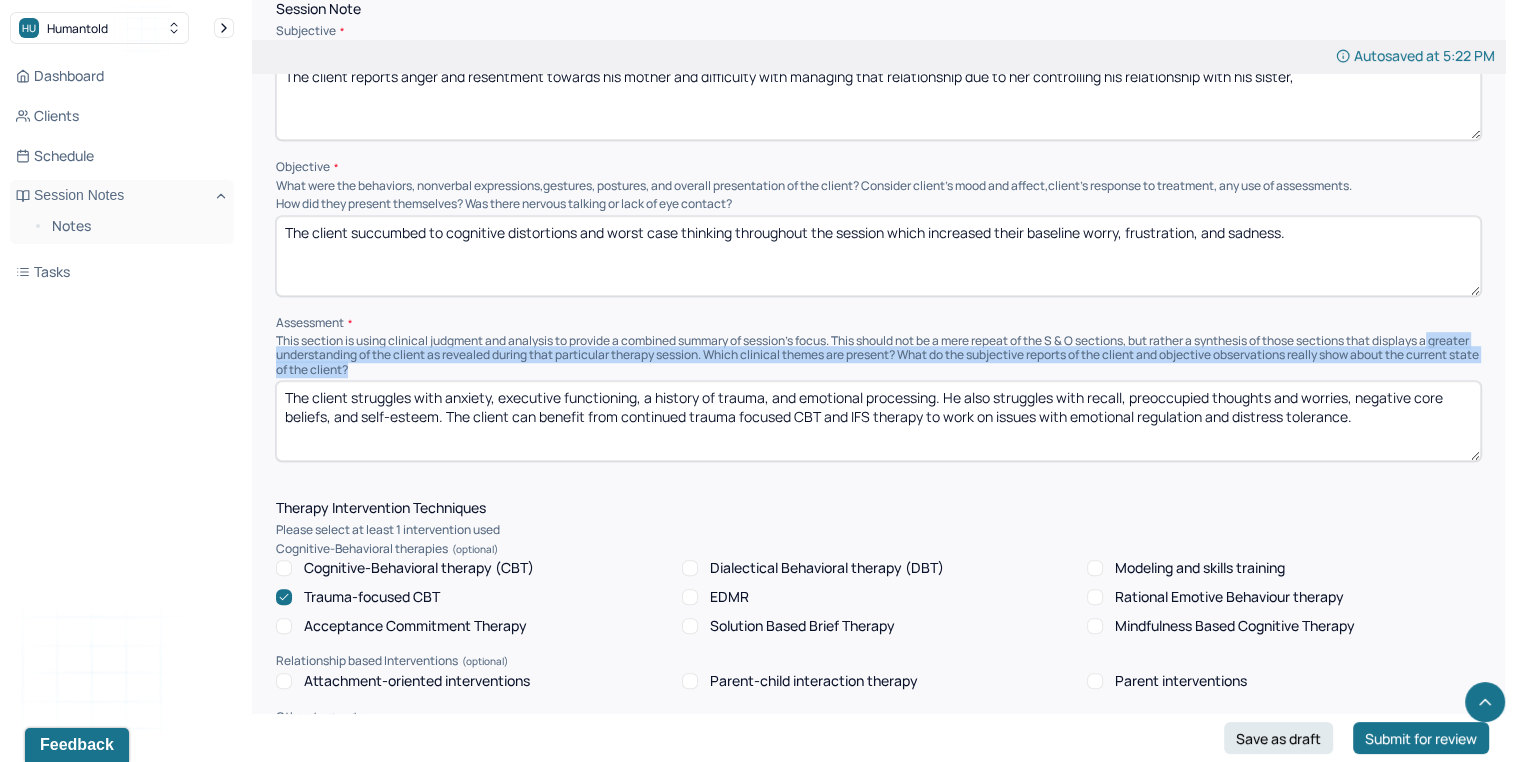 drag, startPoint x: 1459, startPoint y: 350, endPoint x: 1454, endPoint y: 382, distance: 32.38827 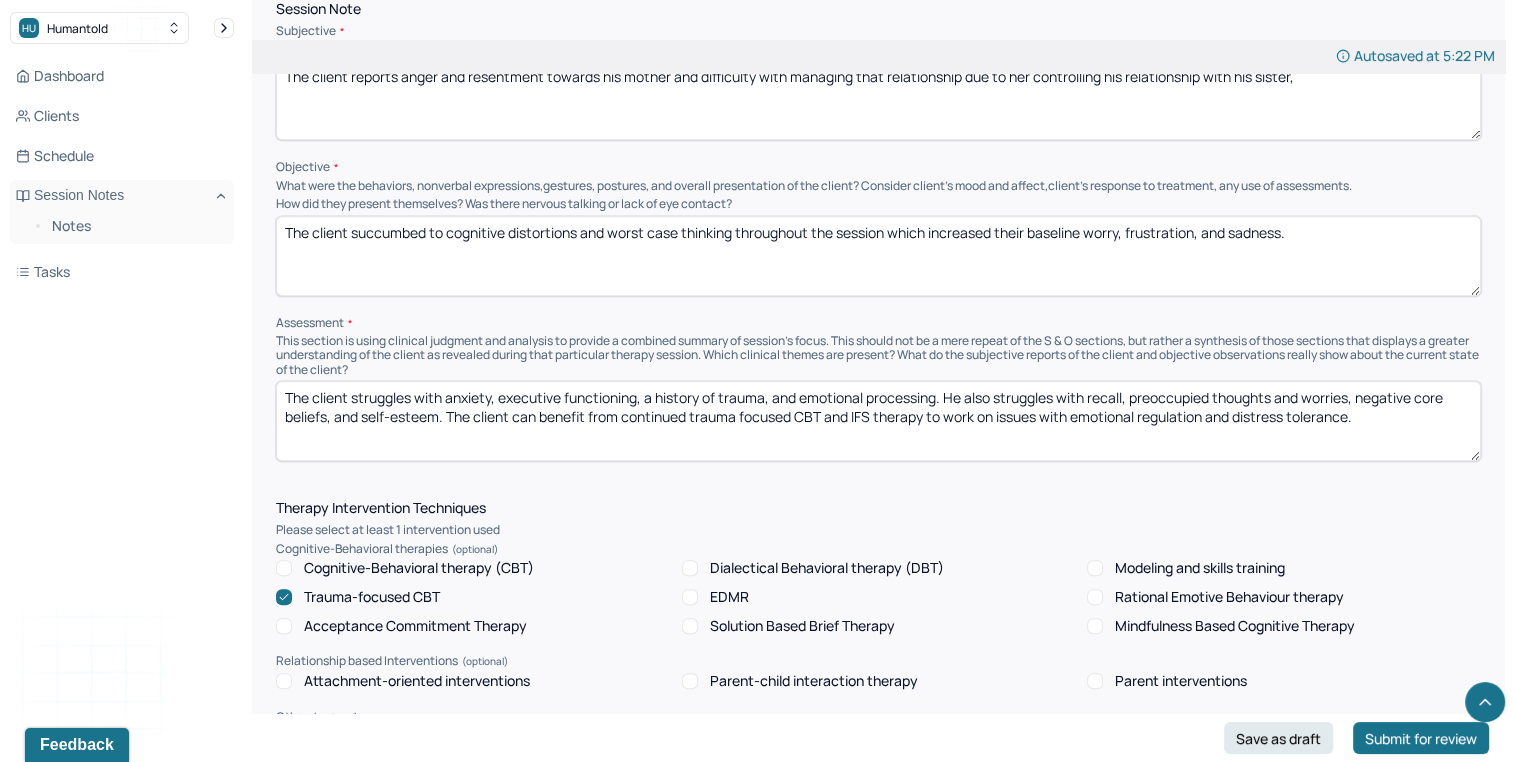 drag, startPoint x: 1454, startPoint y: 382, endPoint x: 1453, endPoint y: 543, distance: 161.00311 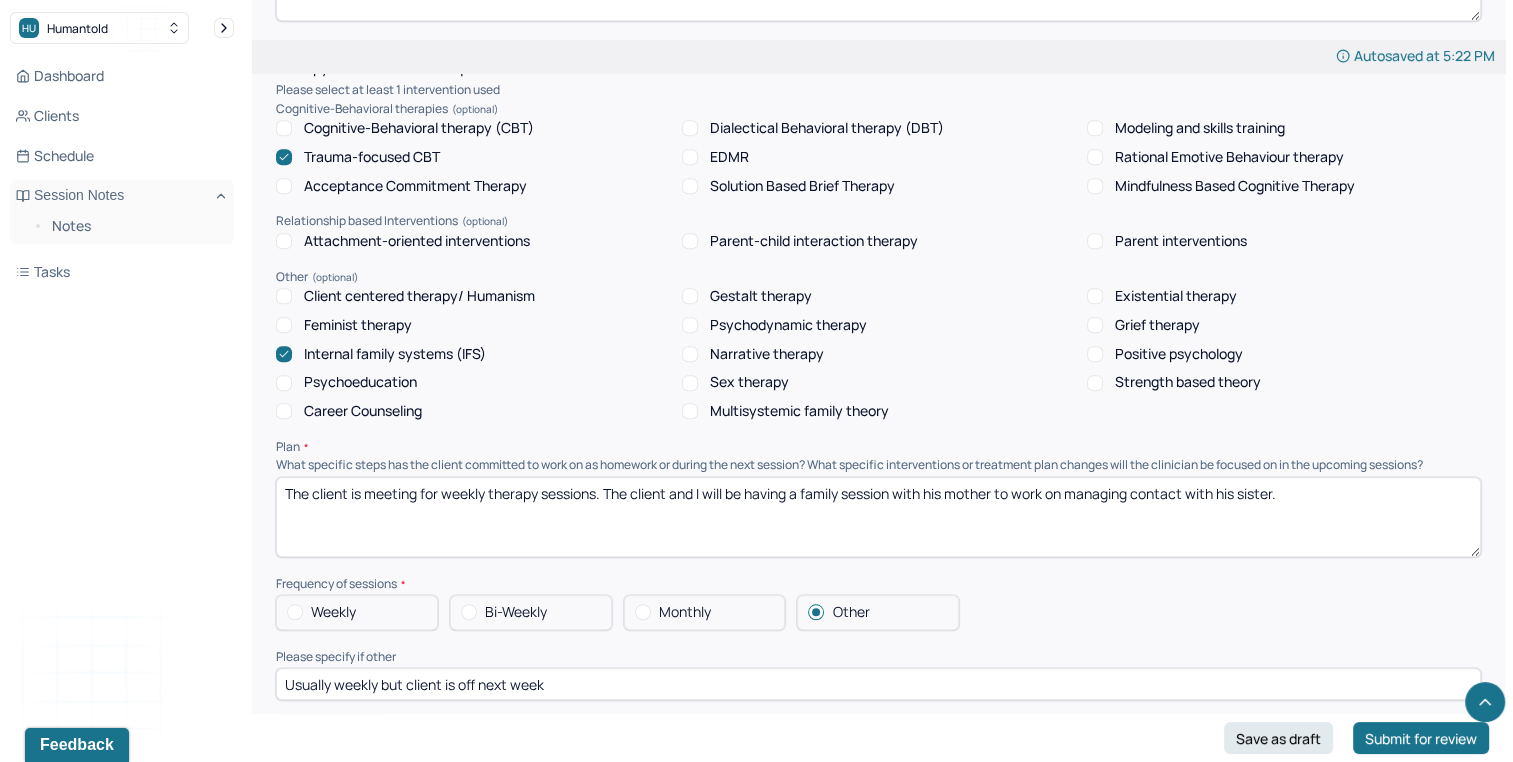 scroll, scrollTop: 1708, scrollLeft: 0, axis: vertical 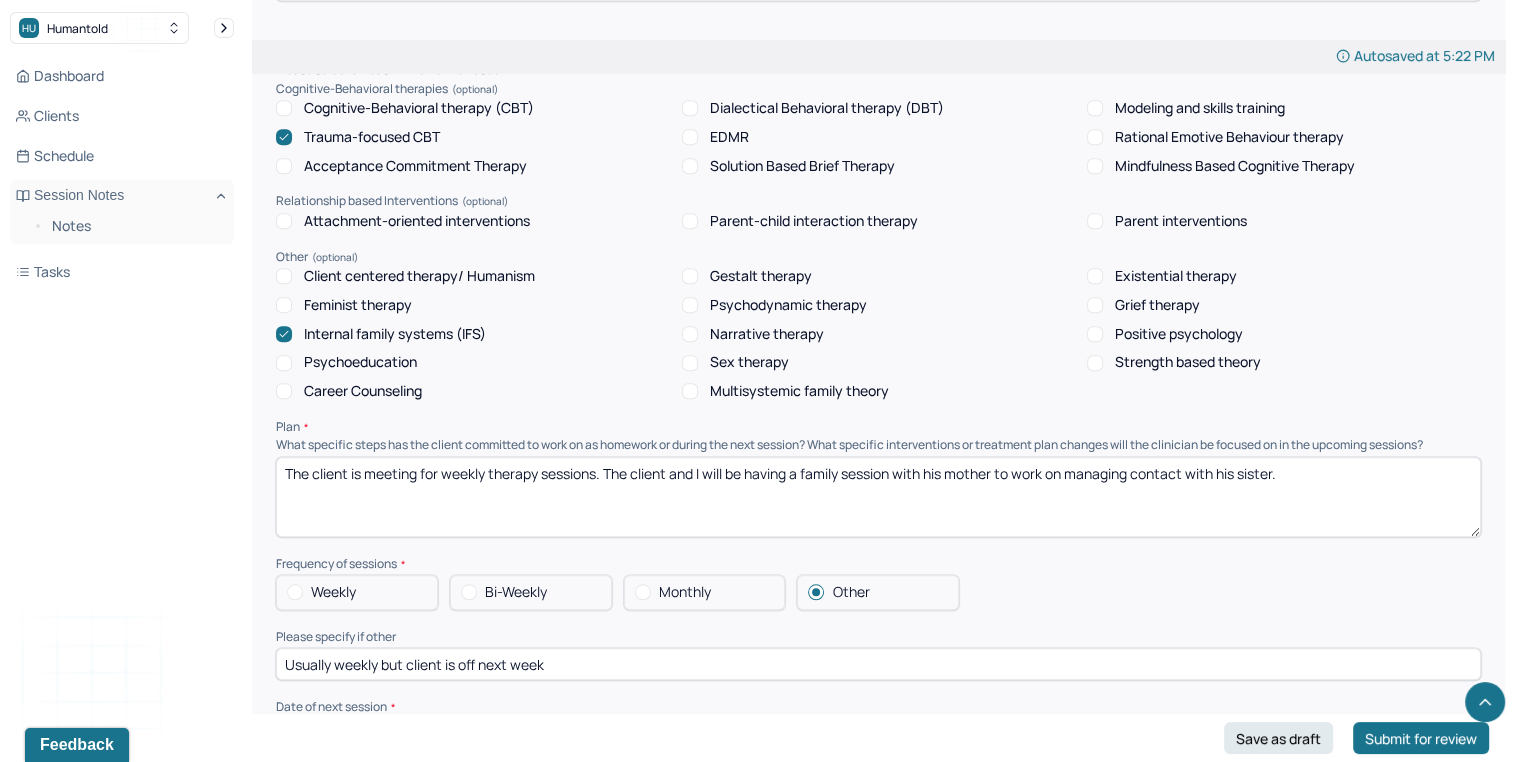 click on "Weekly" at bounding box center (357, 592) 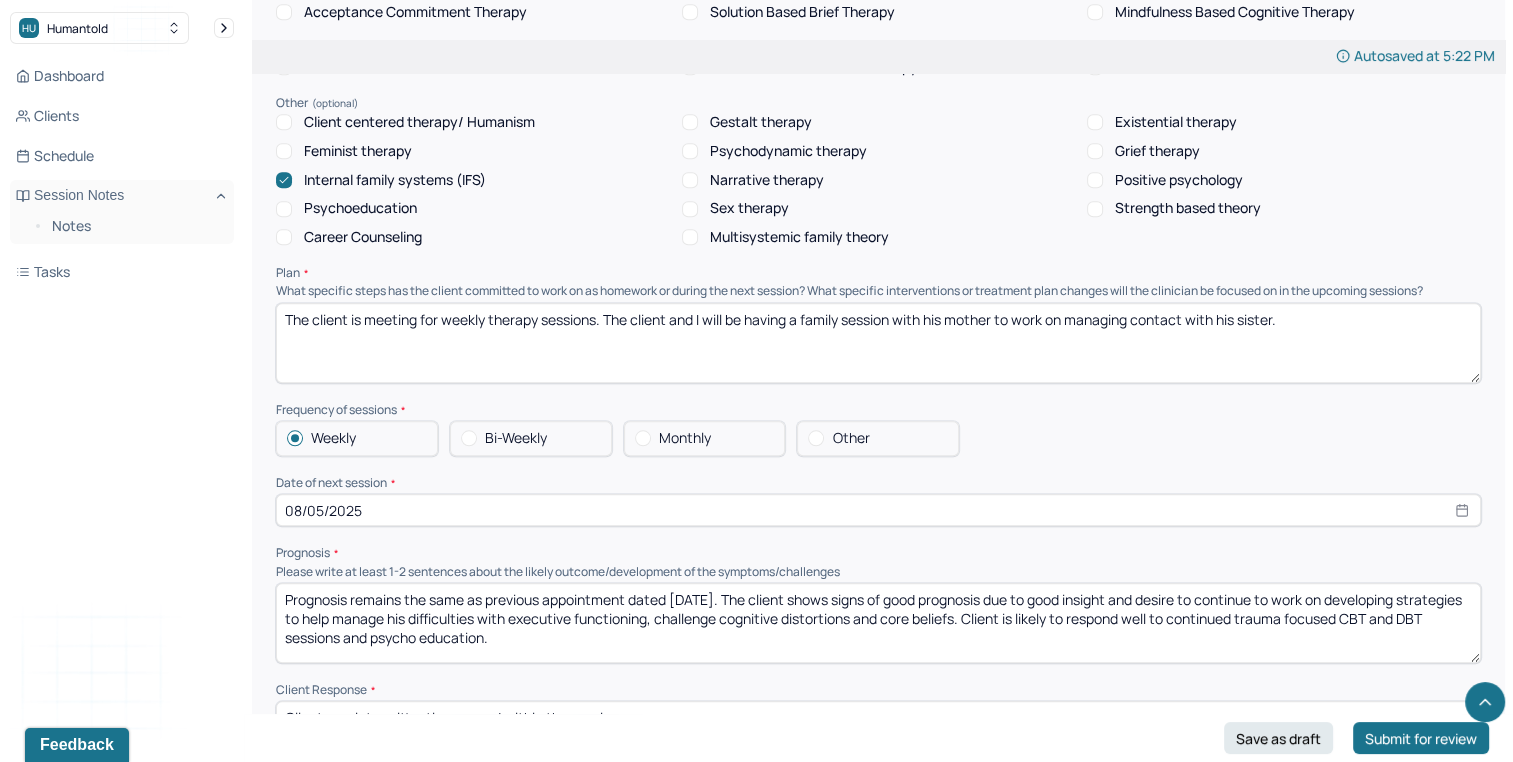 scroll, scrollTop: 1890, scrollLeft: 0, axis: vertical 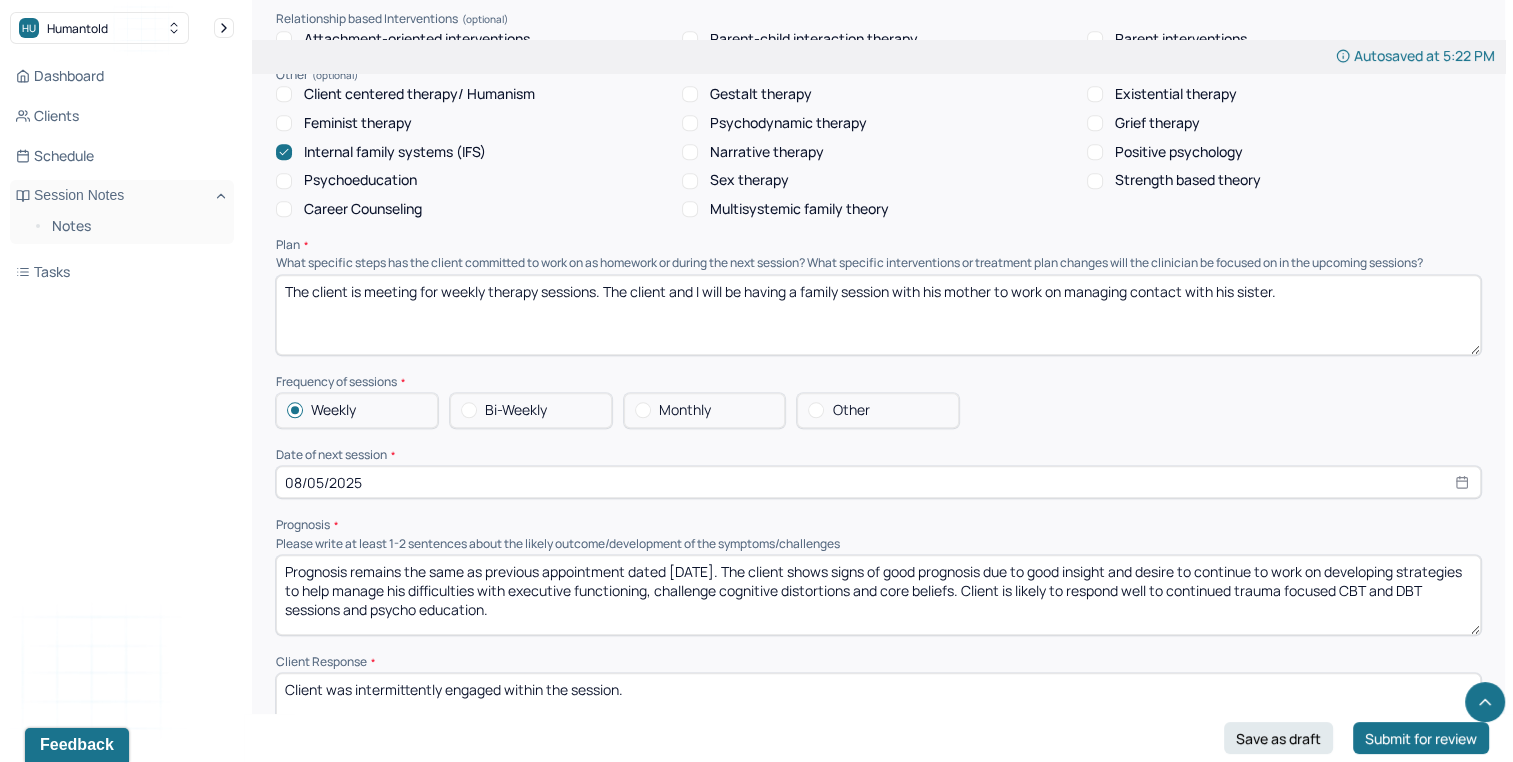 select on "7" 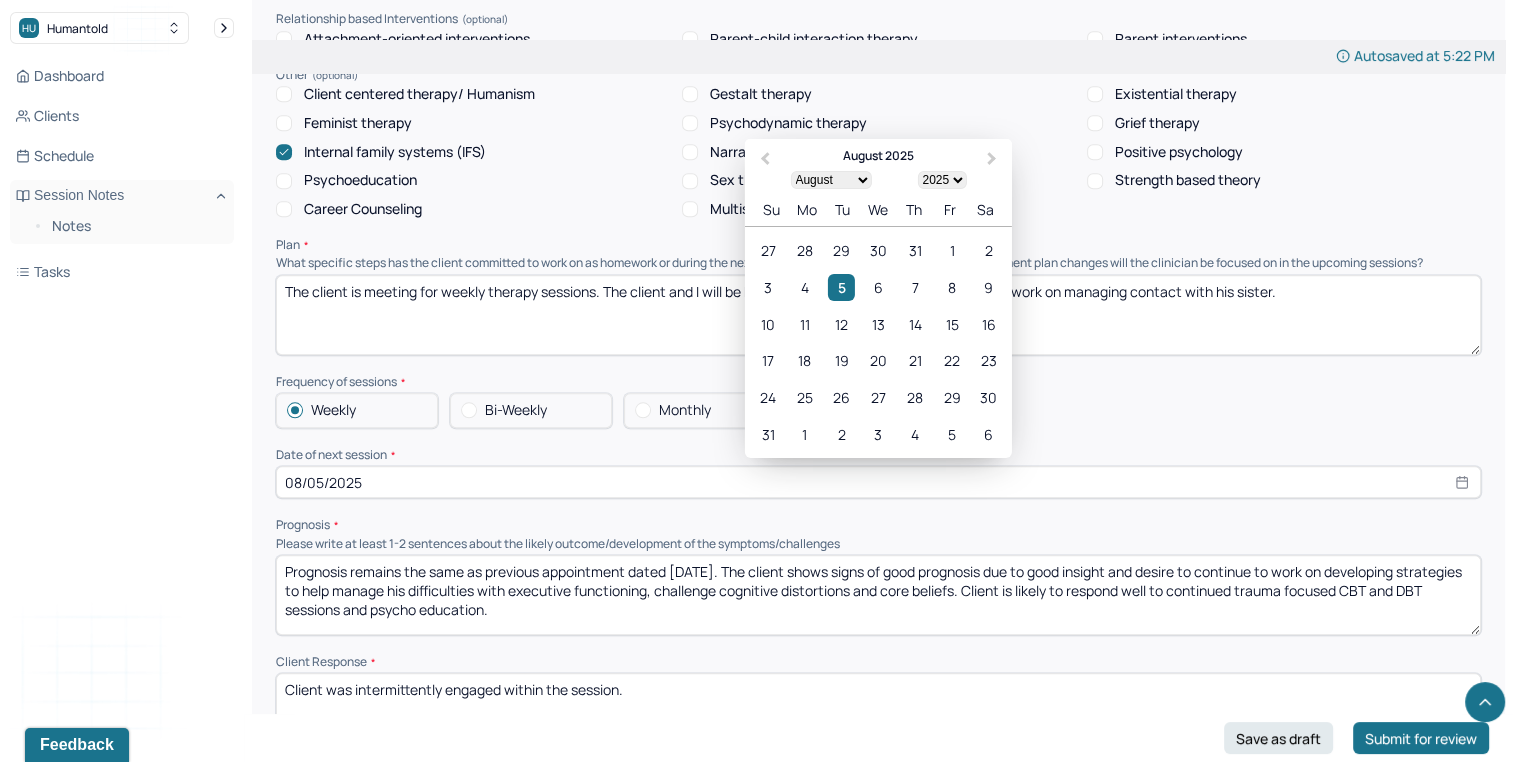 click on "08/05/2025" at bounding box center [878, 482] 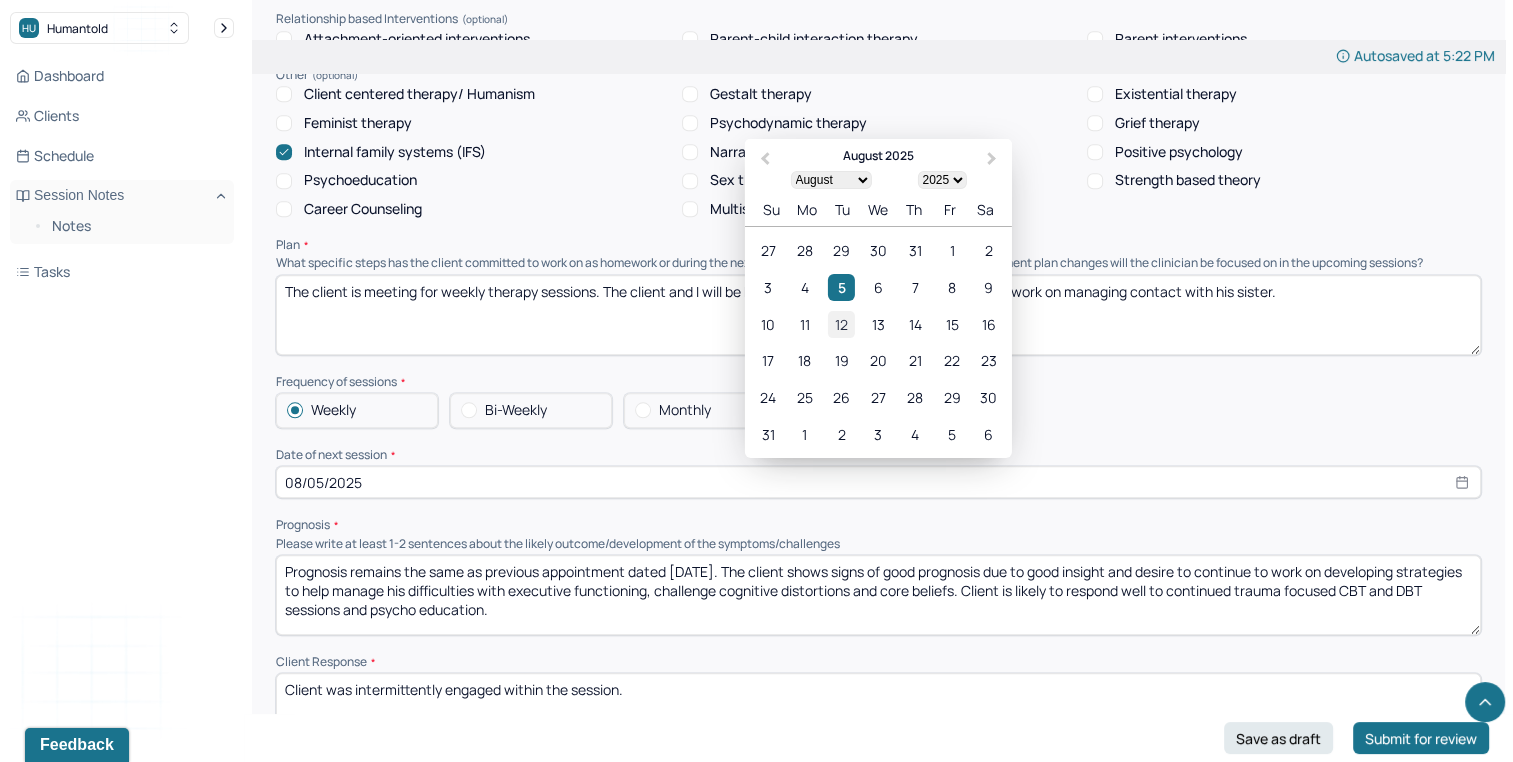 click on "12" at bounding box center [841, 323] 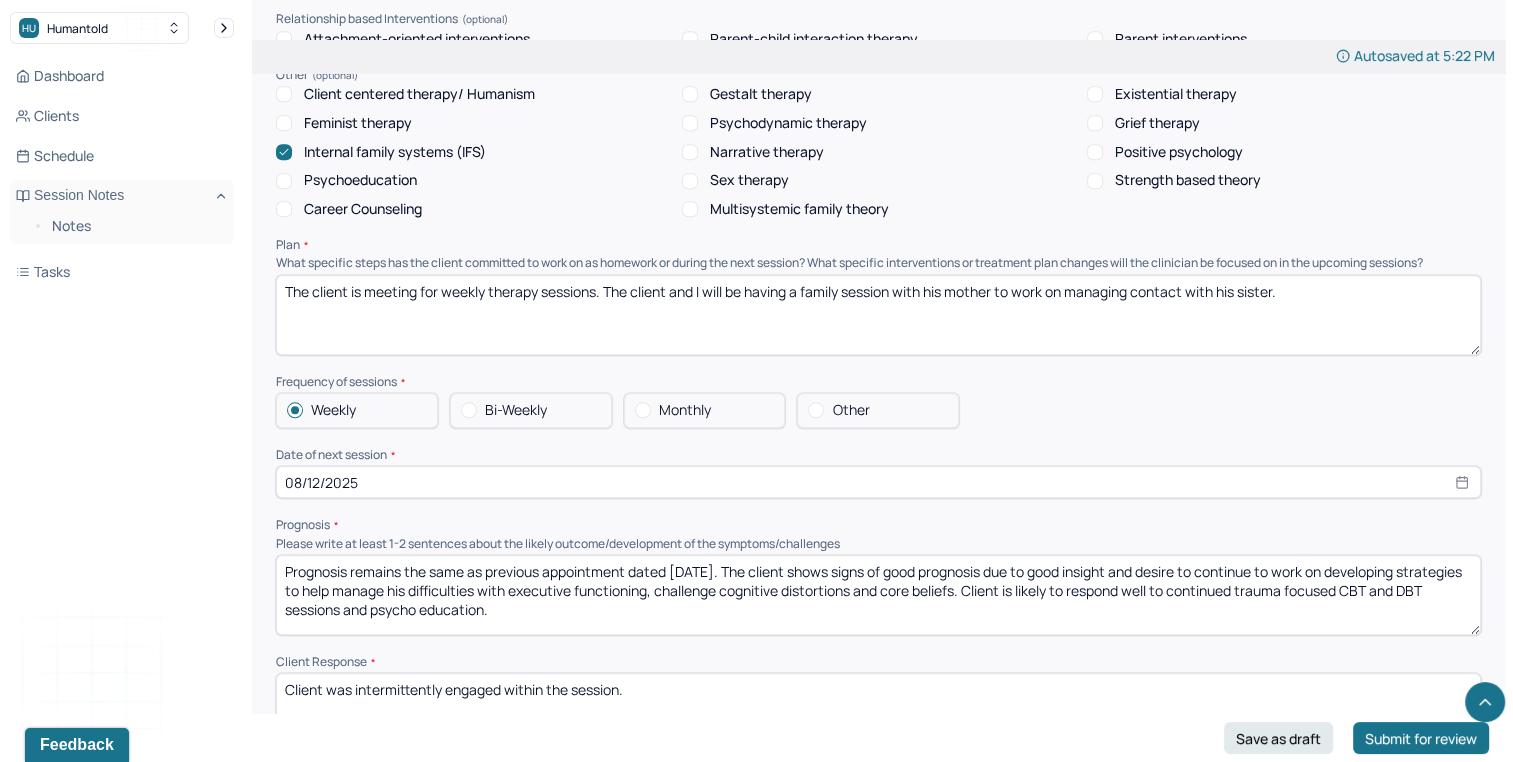 select on "7" 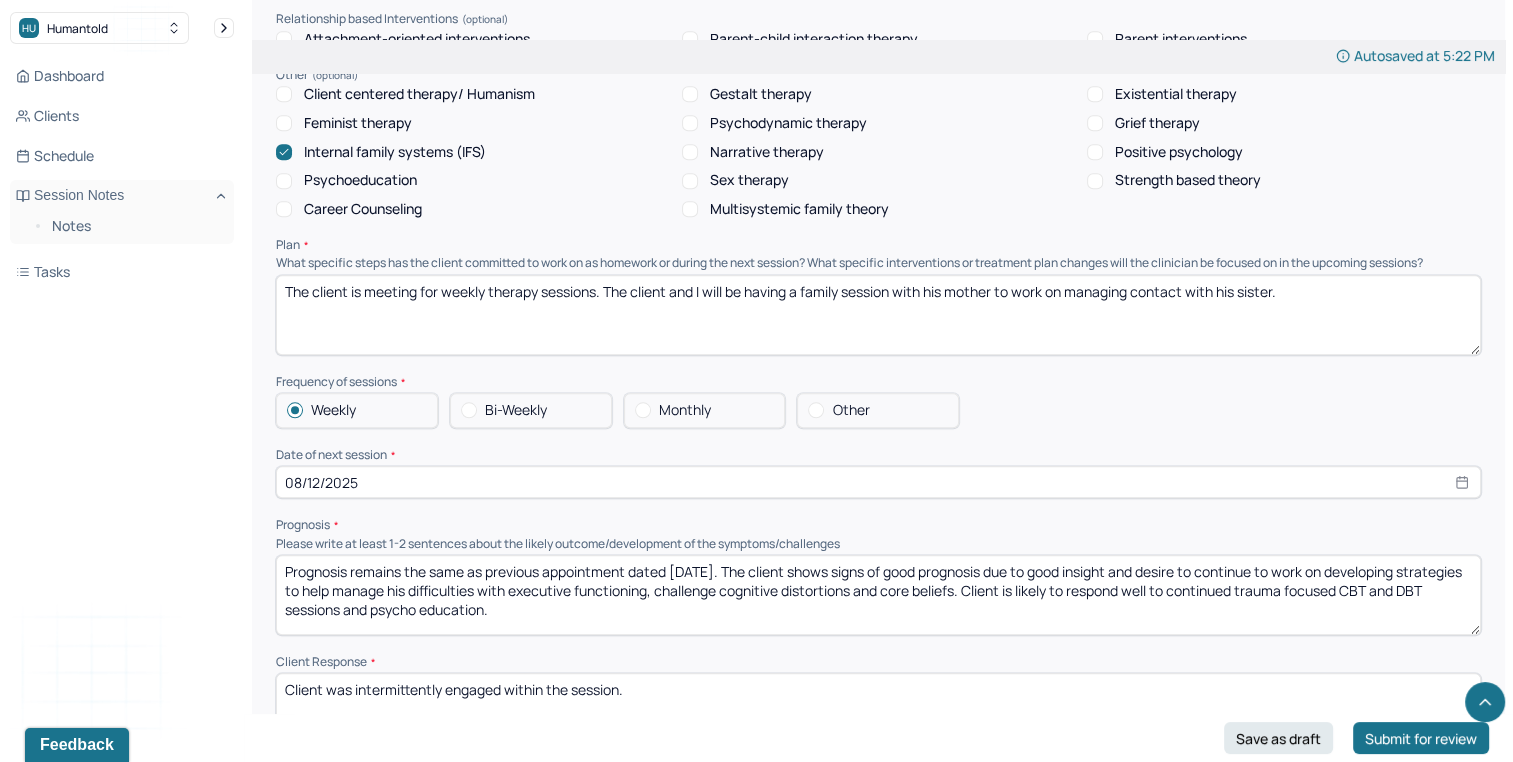 click on "Prognosis remains the same as previous appointment dated [DATE]. The client shows signs of good prognosis due to good insight and desire to continue to work on developing strategies to help manage his difficulties with executive functioning, challenge cognitive distortions and core beliefs. Client is likely to respond well to continued trauma focused CBT and DBT sessions and psycho education." at bounding box center [878, 595] 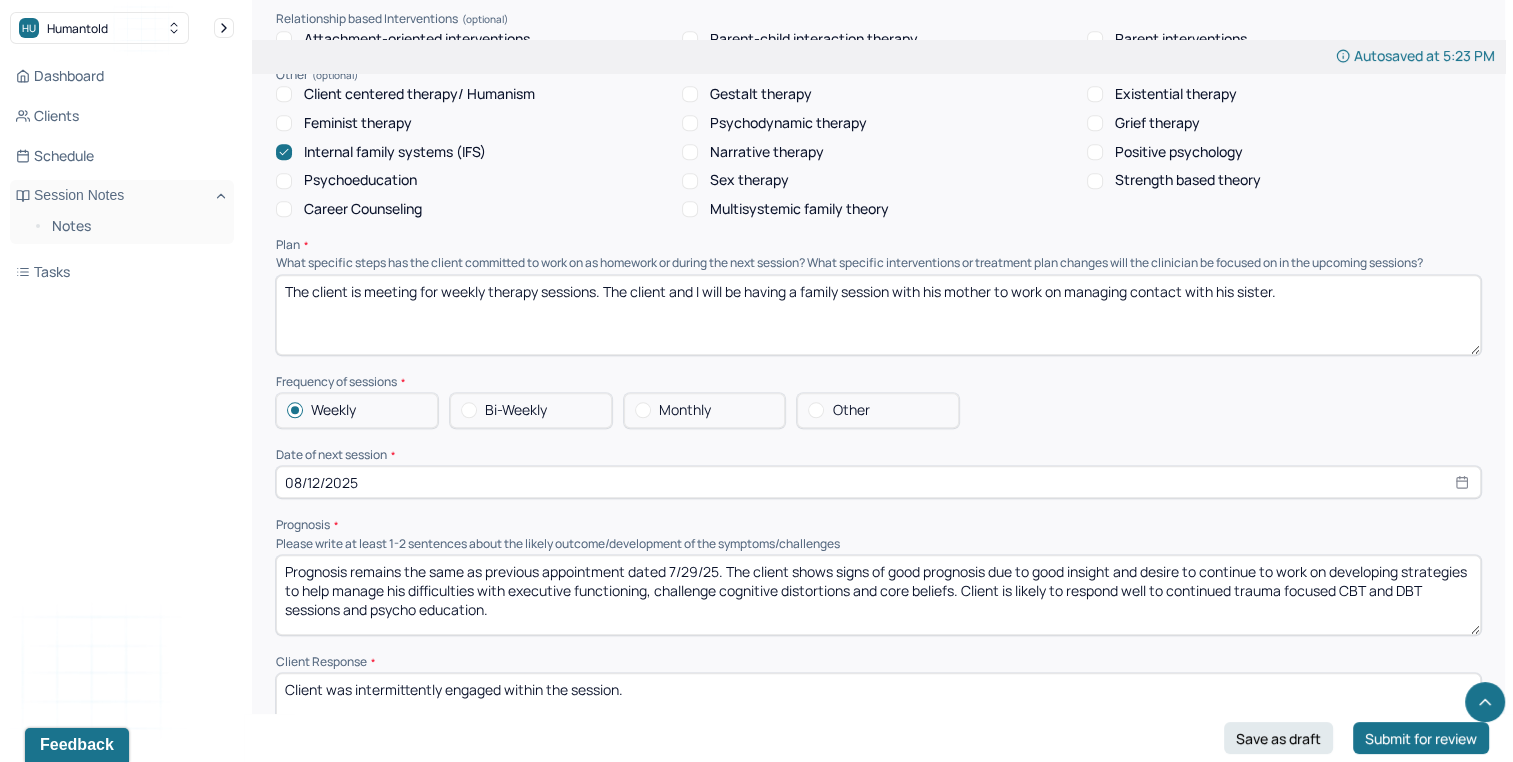 type on "Prognosis remains the same as previous appointment dated 7/29/25. The client shows signs of good prognosis due to good insight and desire to continue to work on developing strategies to help manage his difficulties with executive functioning, challenge cognitive distortions and core beliefs. Client is likely to respond well to continued trauma focused CBT and DBT sessions and psycho education." 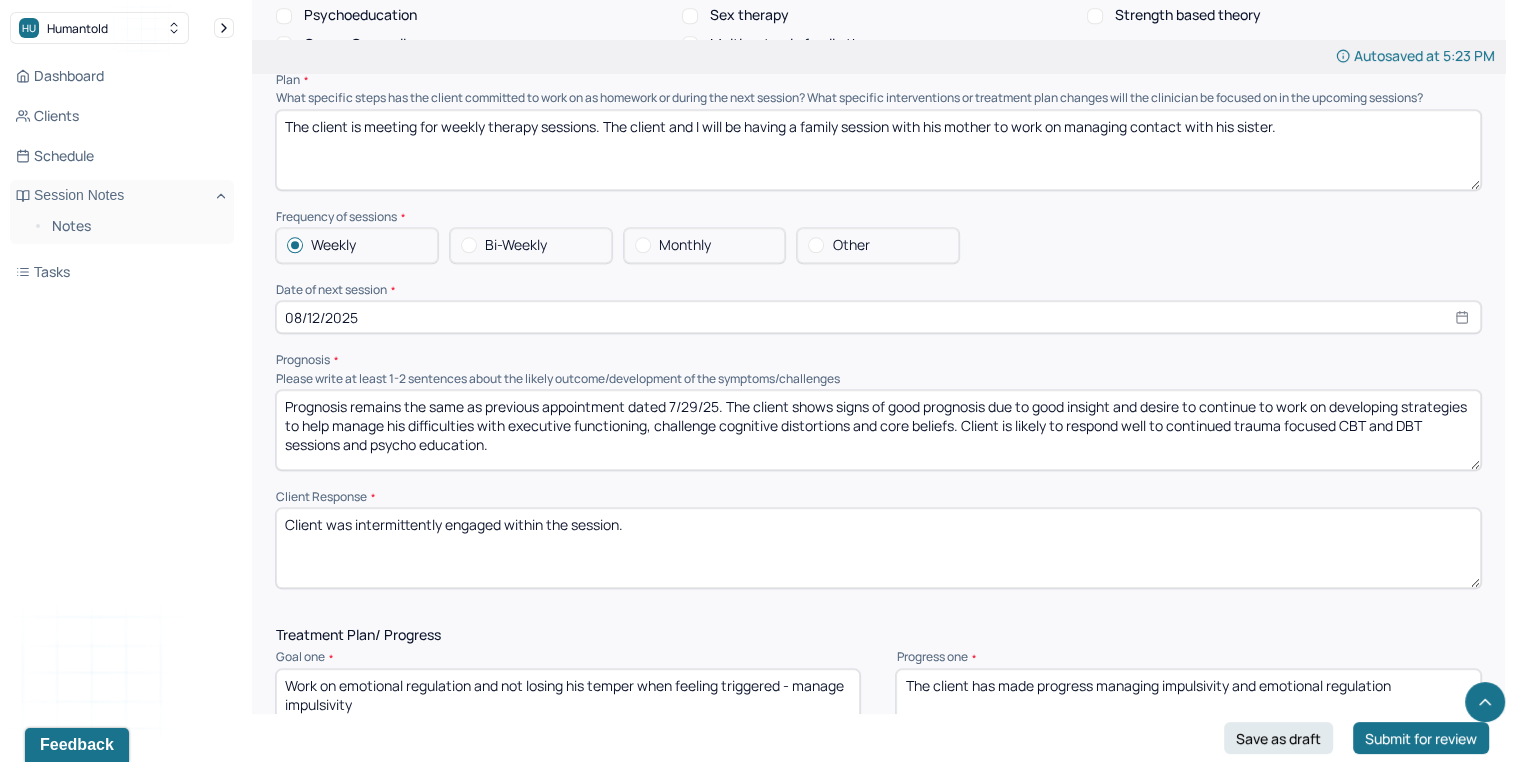 scroll, scrollTop: 2047, scrollLeft: 0, axis: vertical 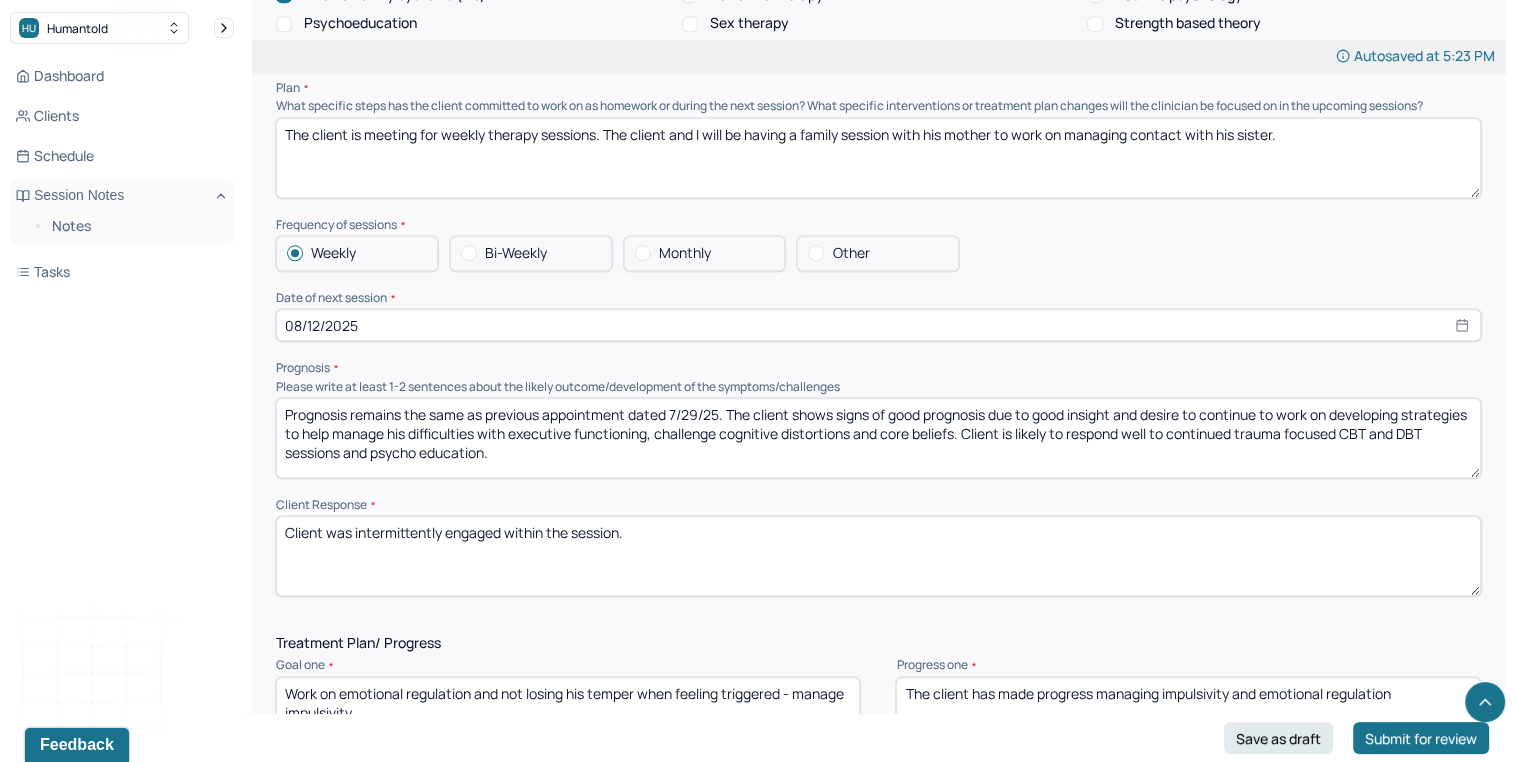 click on "Client was intermittently engaged within the session." at bounding box center (878, 556) 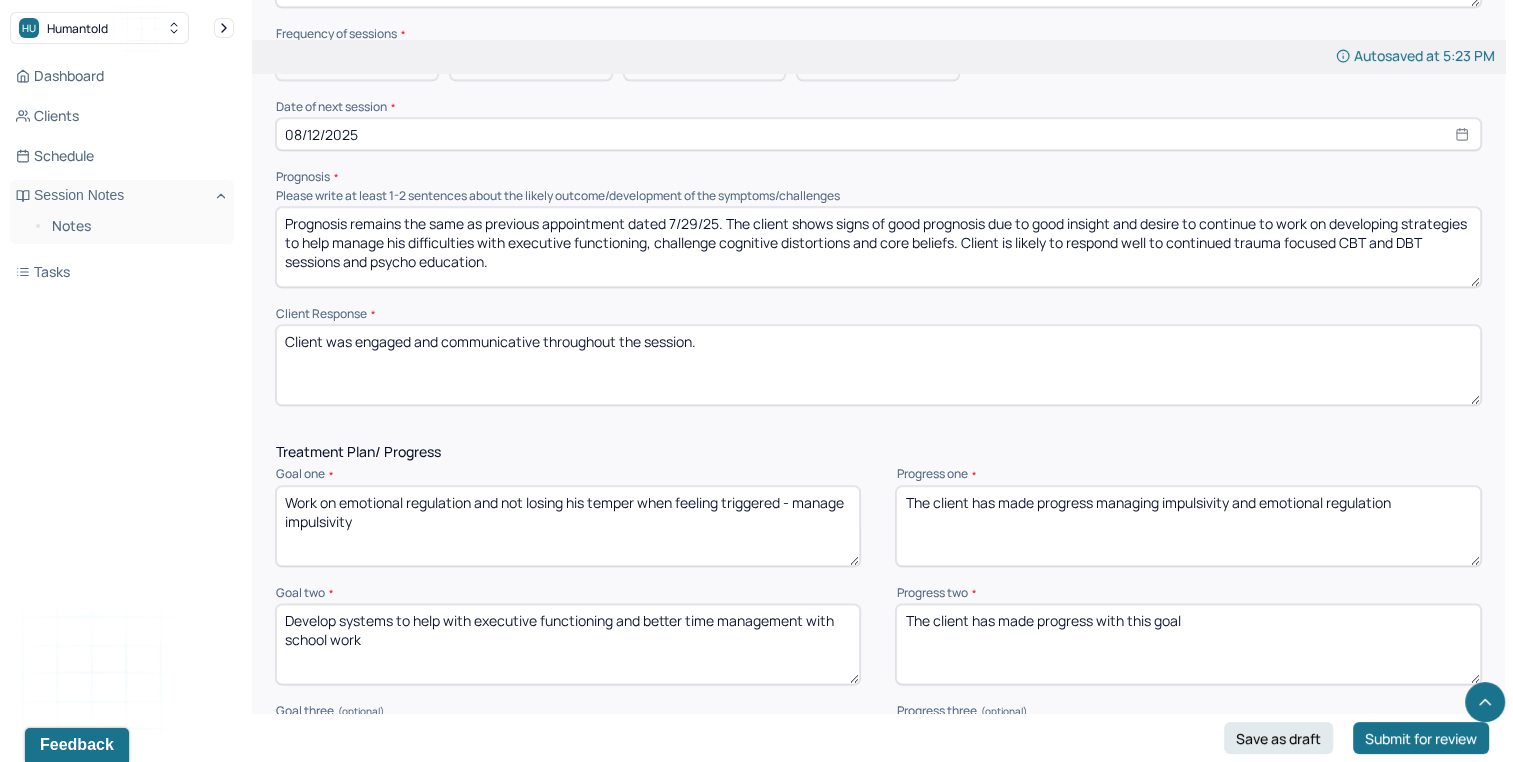 scroll, scrollTop: 2242, scrollLeft: 0, axis: vertical 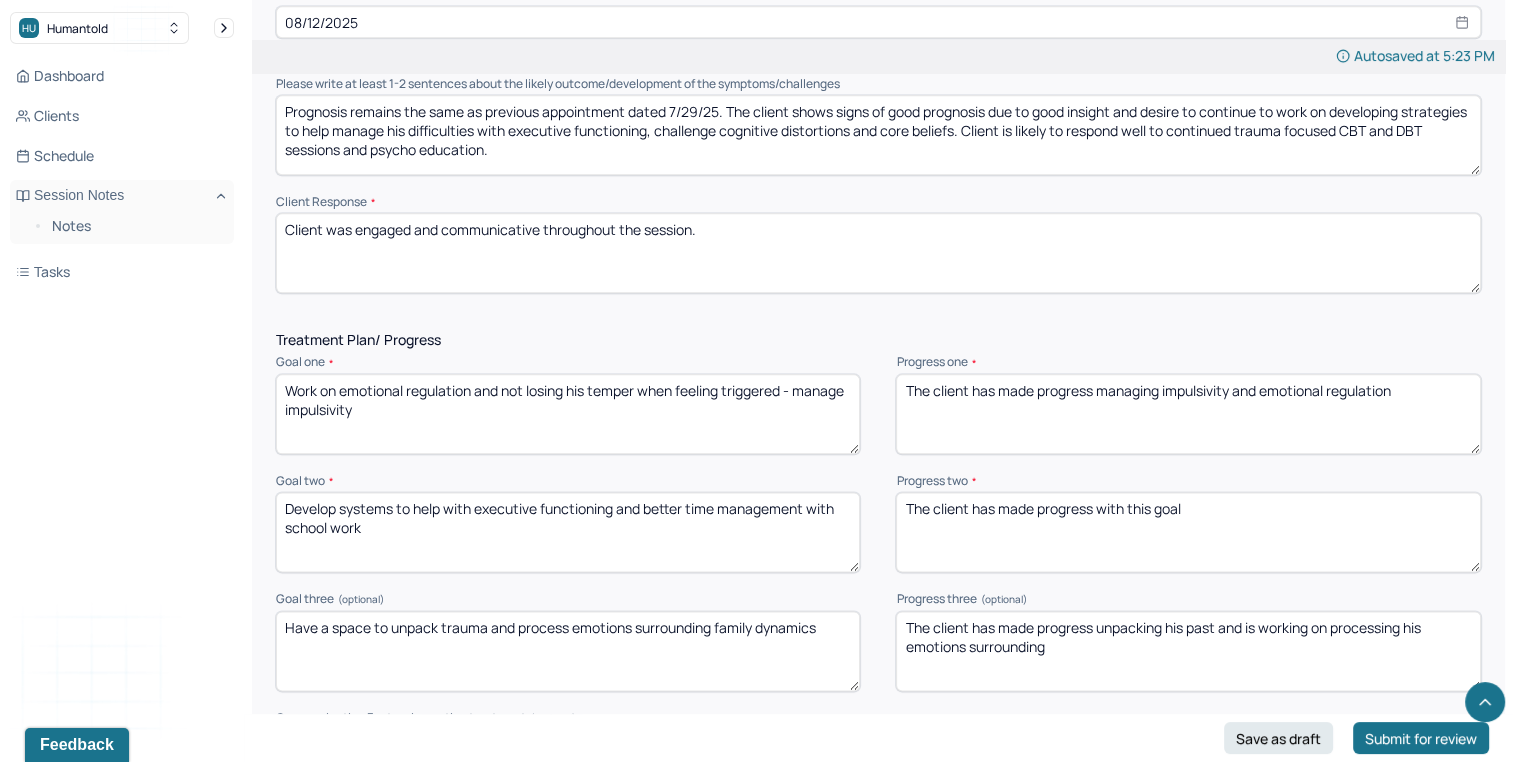 type on "Client was engaged and communicative throughout the session." 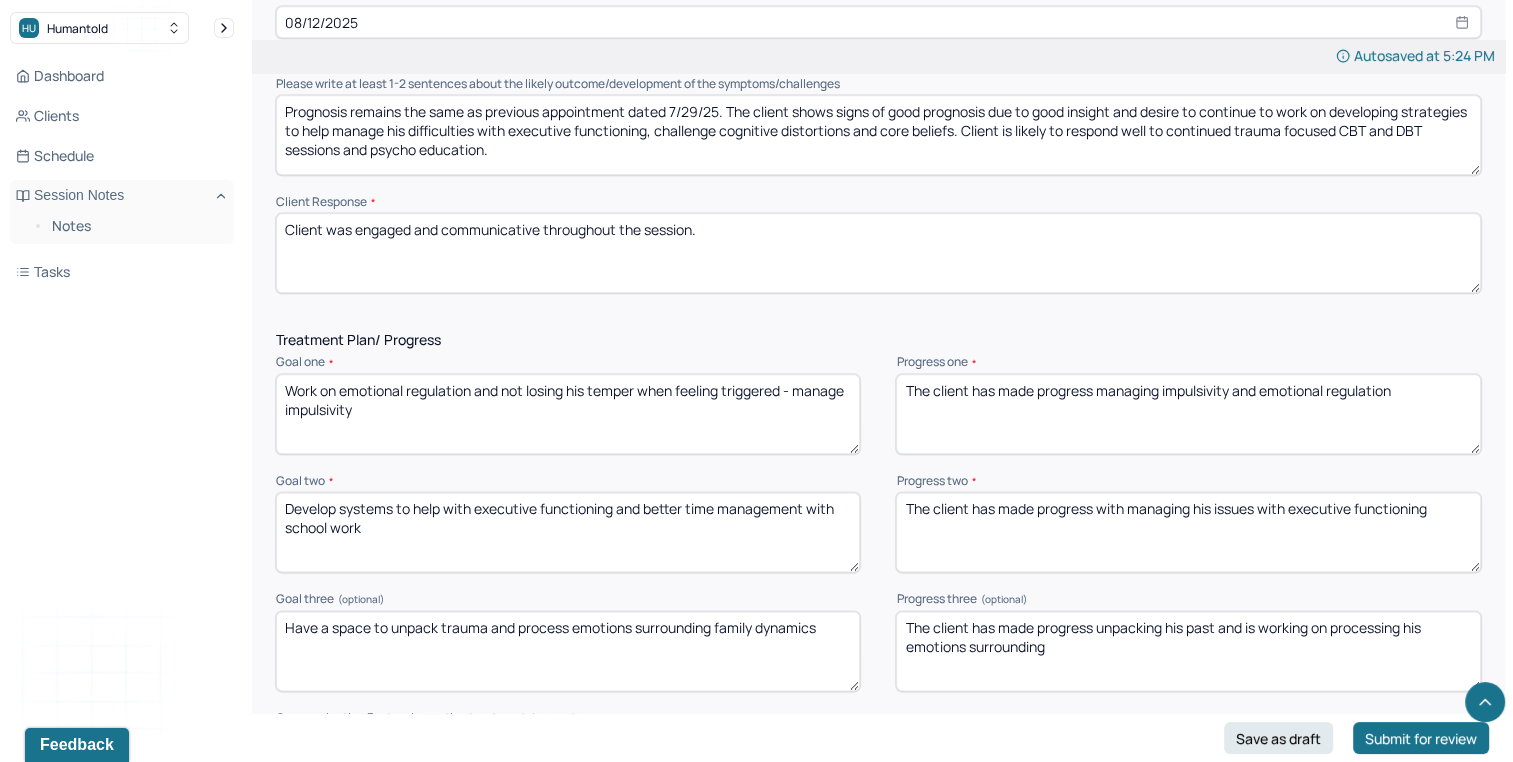 type on "The client has made progress with managing his issues with executive functioning" 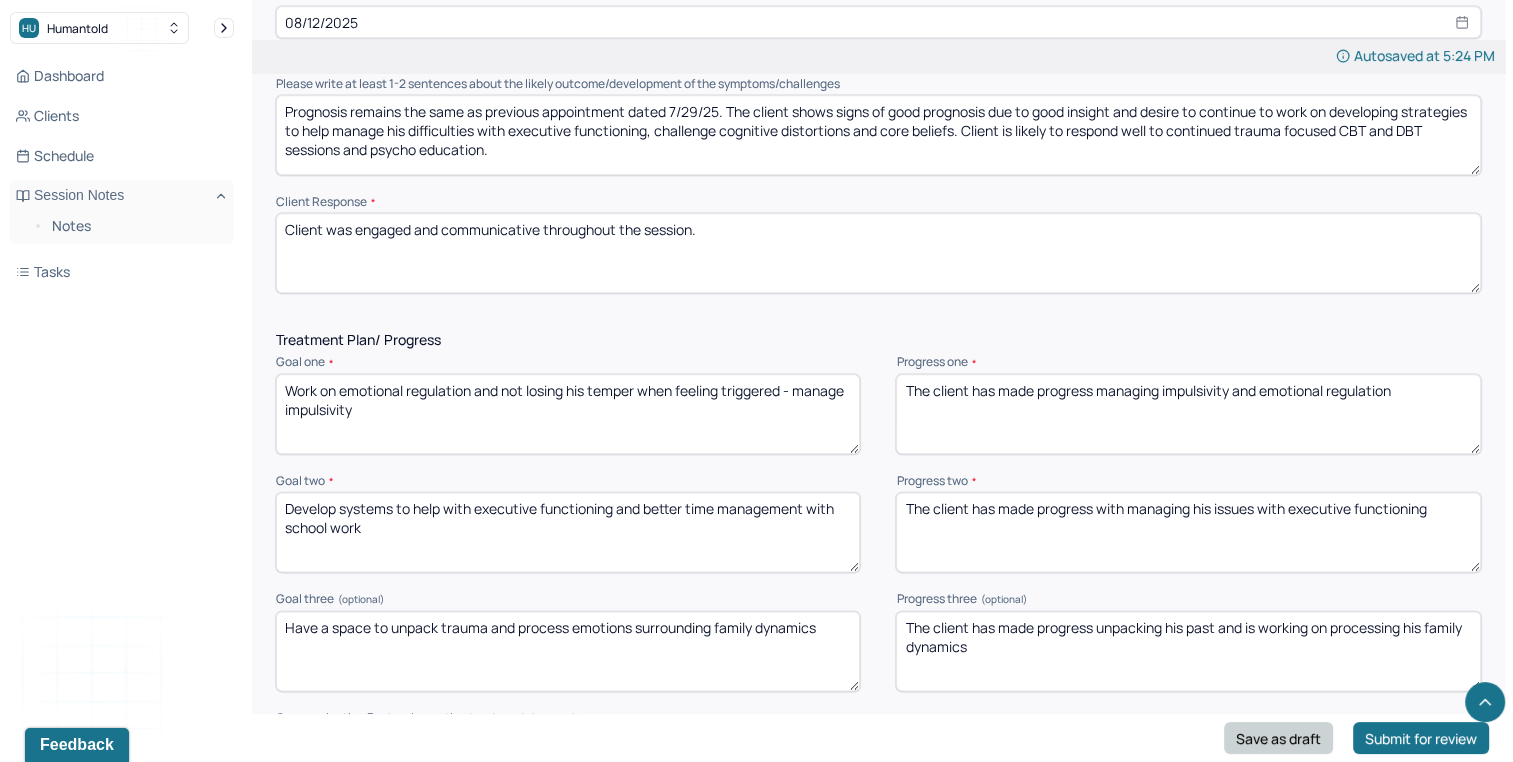 type on "The client has made progress unpacking his past and is working on processing his family dynamics" 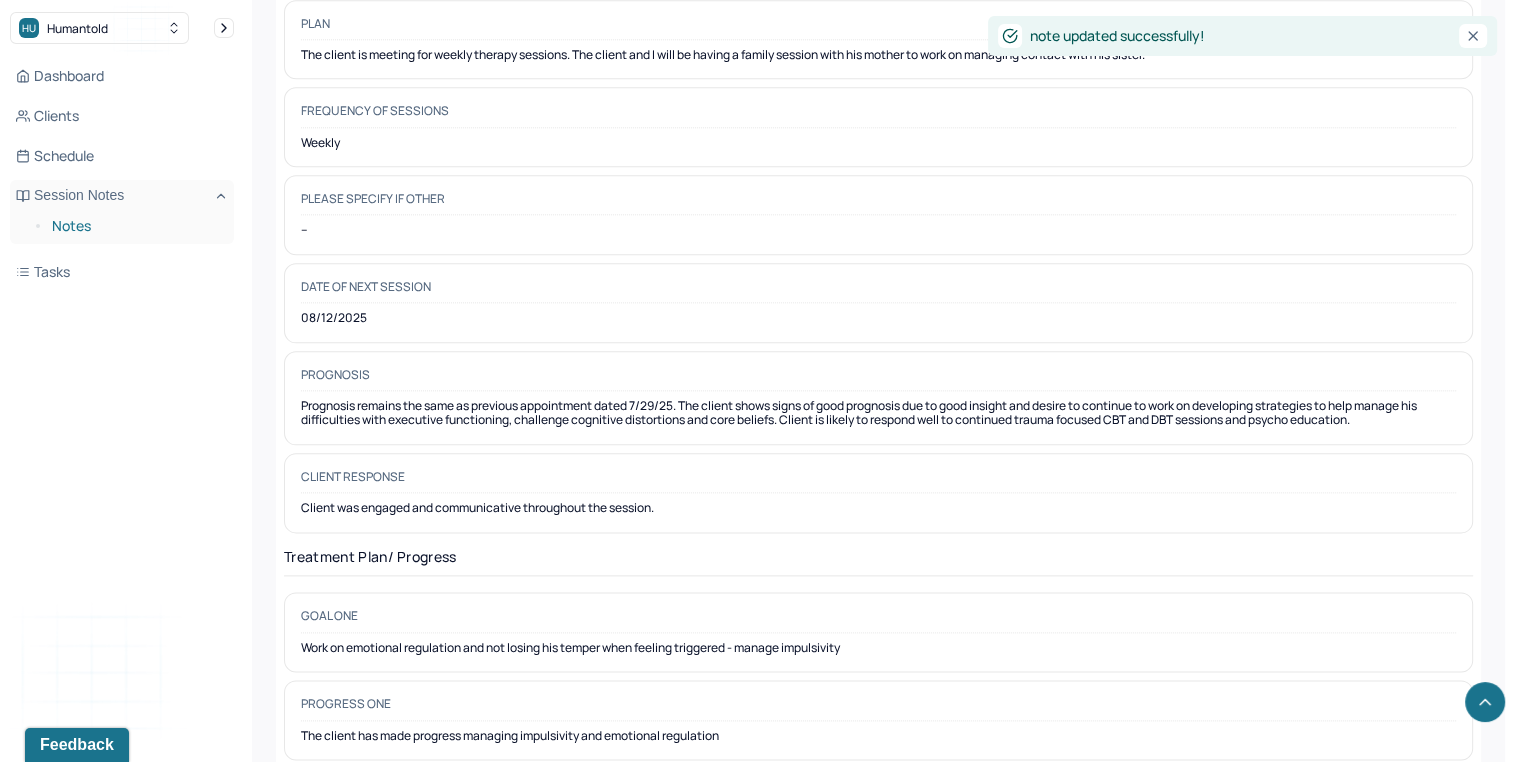 click on "Notes" at bounding box center (135, 226) 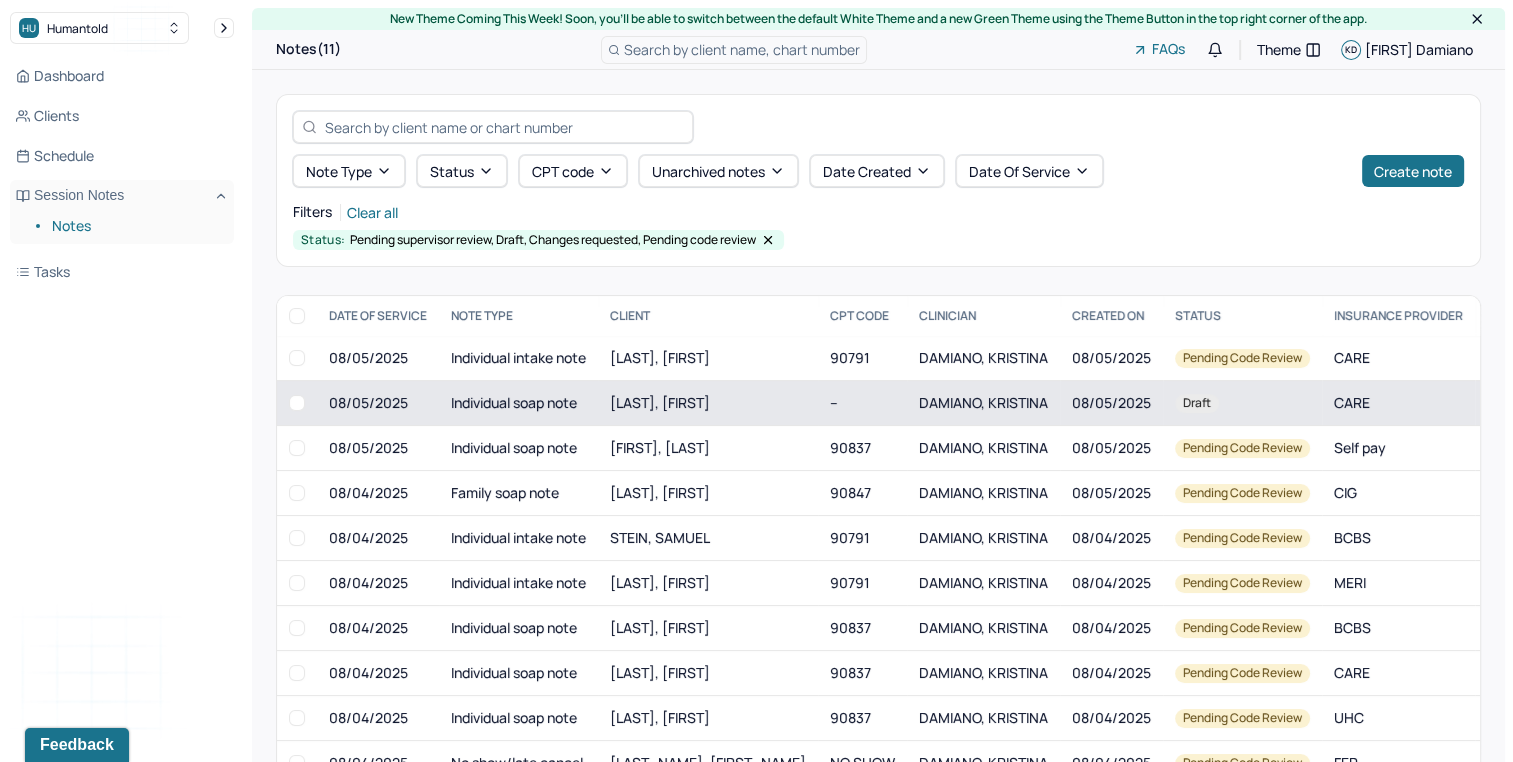 click on "--" at bounding box center (862, 403) 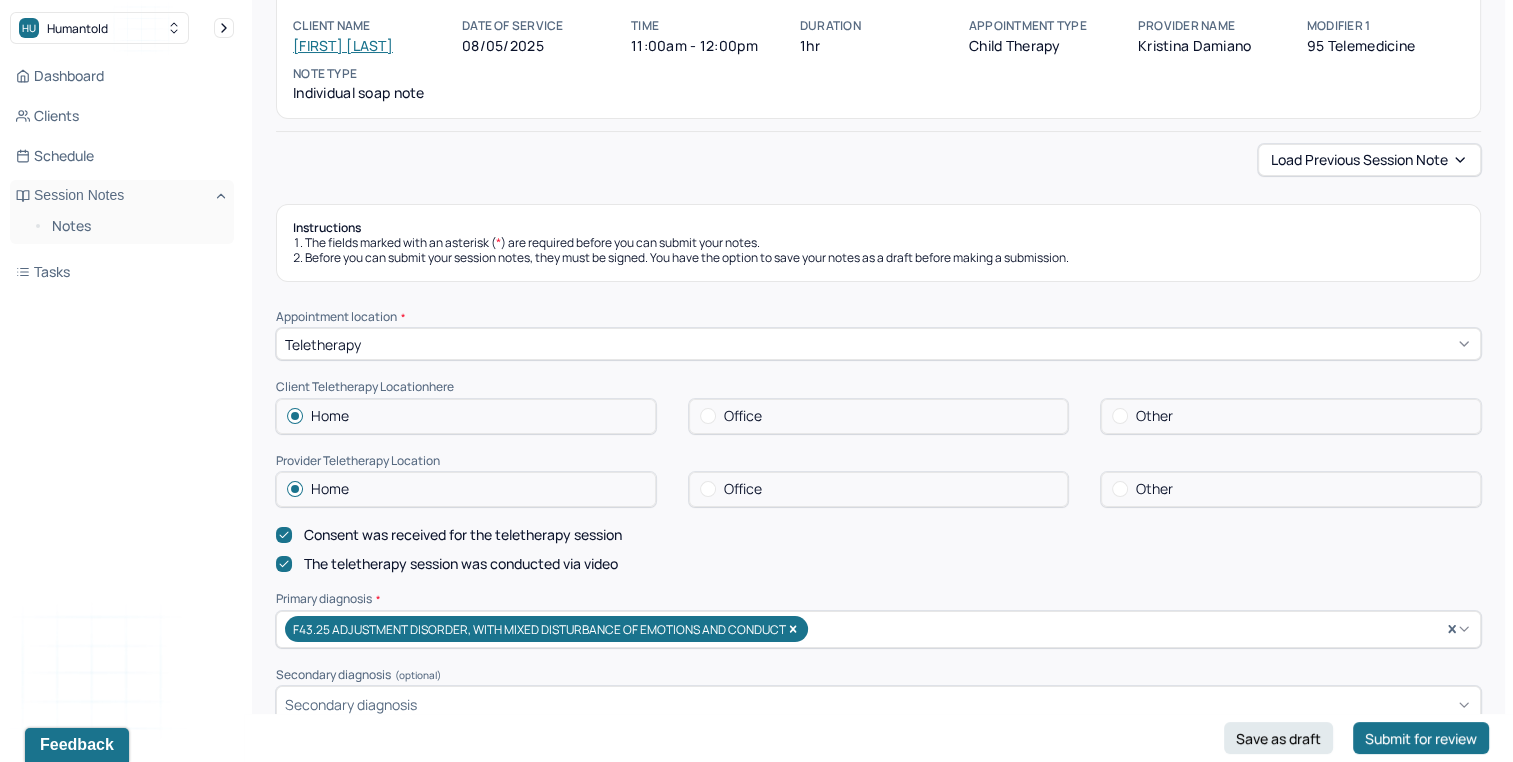 scroll, scrollTop: 0, scrollLeft: 0, axis: both 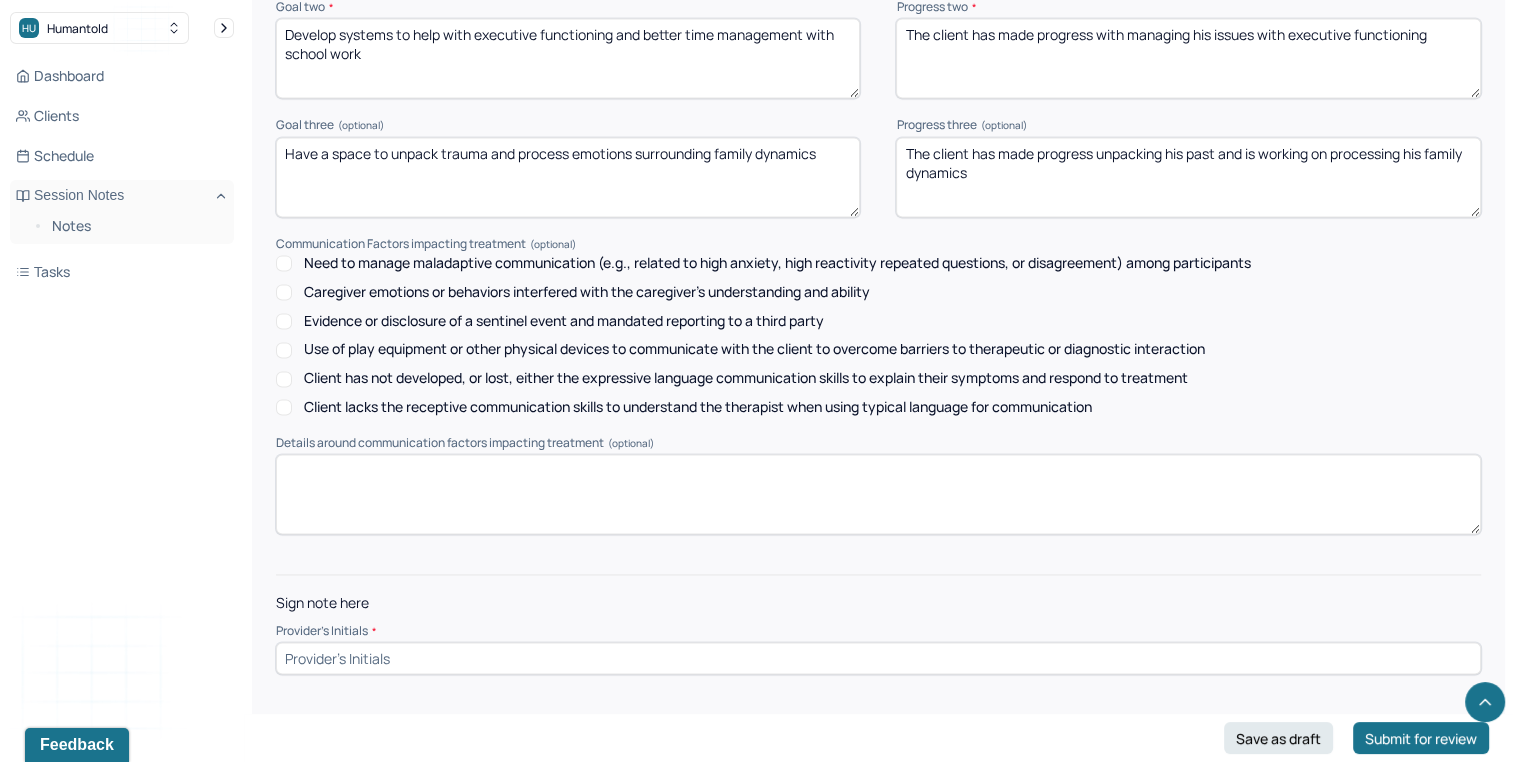 click at bounding box center [878, 658] 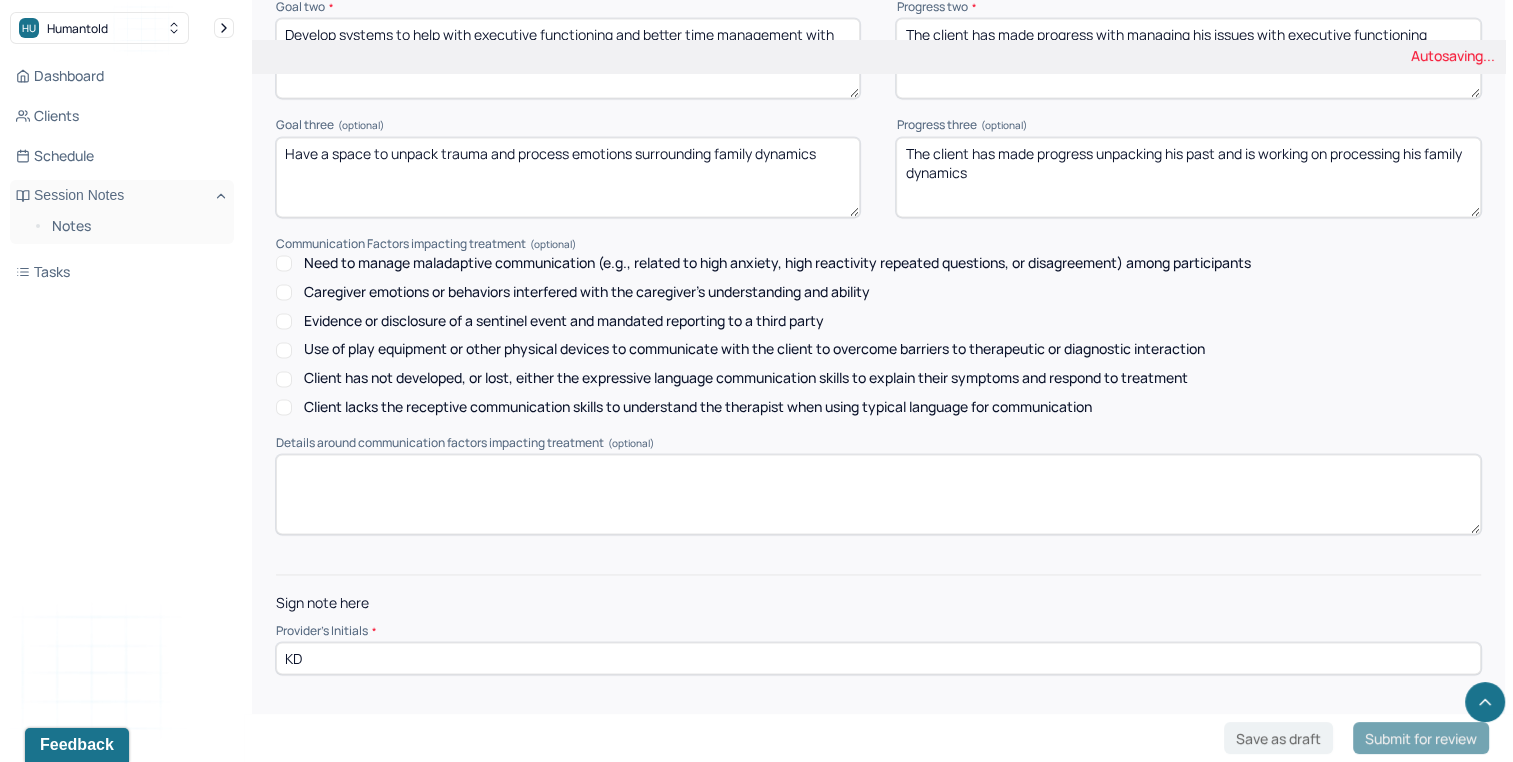 type on "KD" 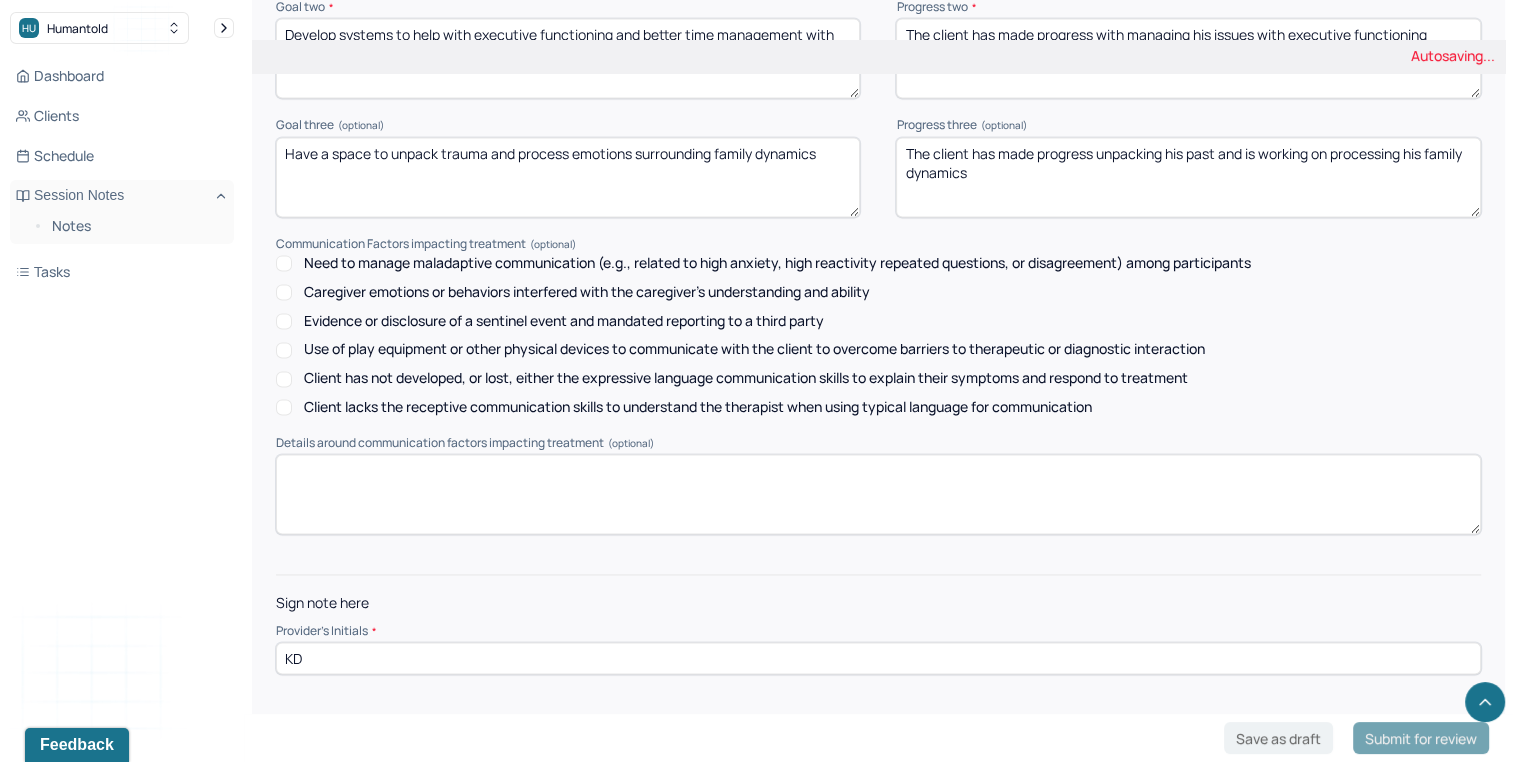 click on "Submit for review" at bounding box center [1421, 738] 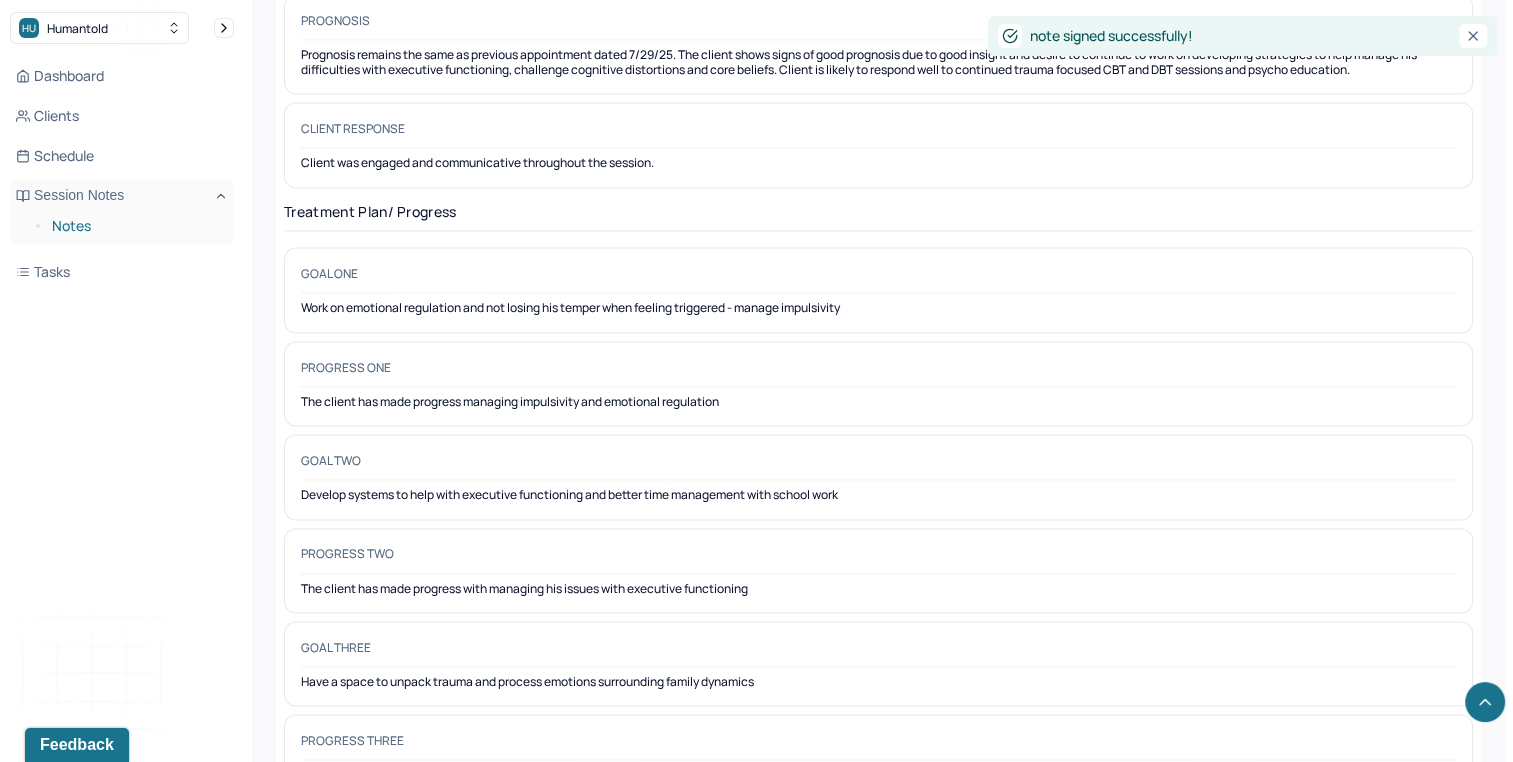 click on "Notes" at bounding box center [135, 226] 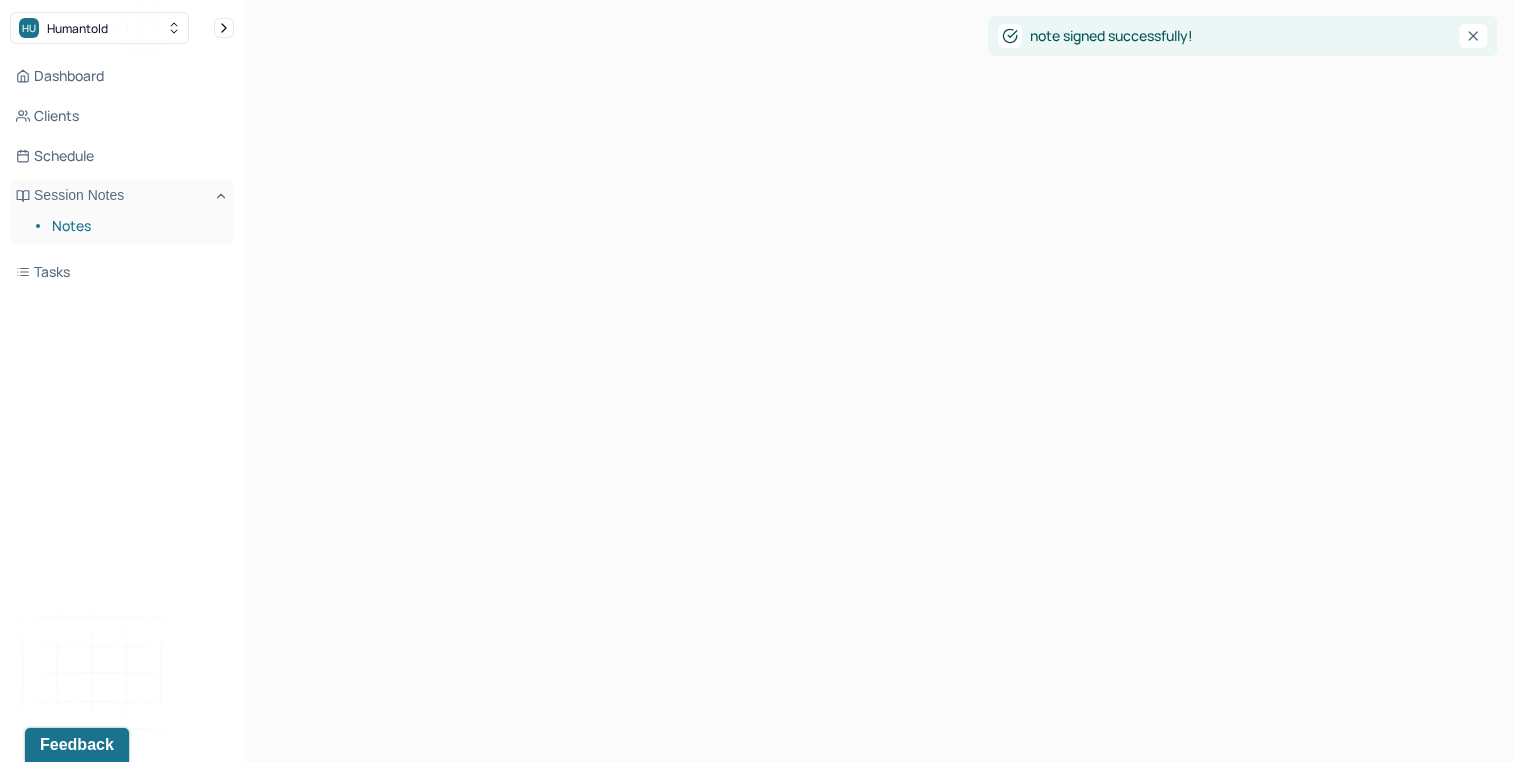 scroll, scrollTop: 114, scrollLeft: 0, axis: vertical 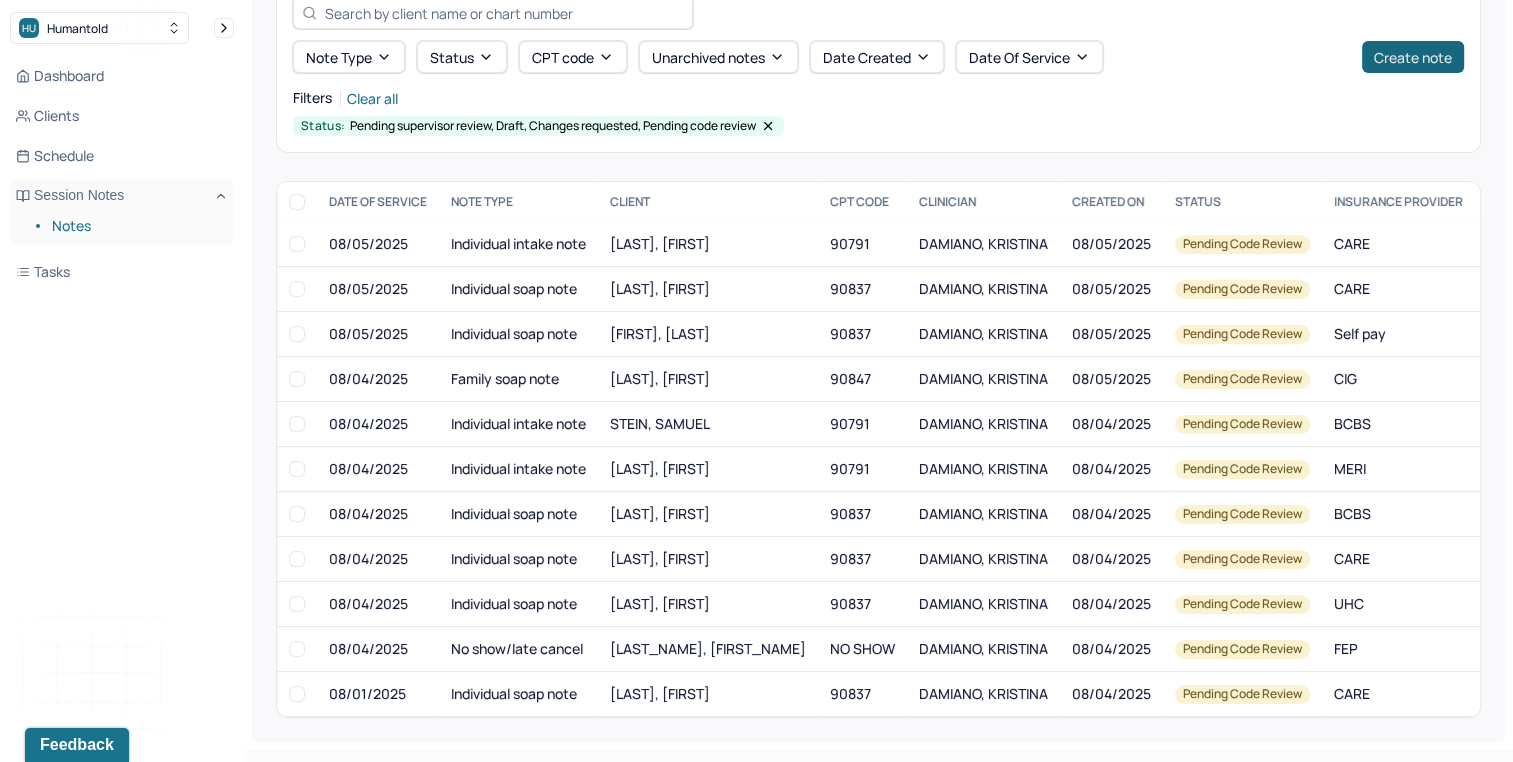 click on "Create note" at bounding box center (1413, 57) 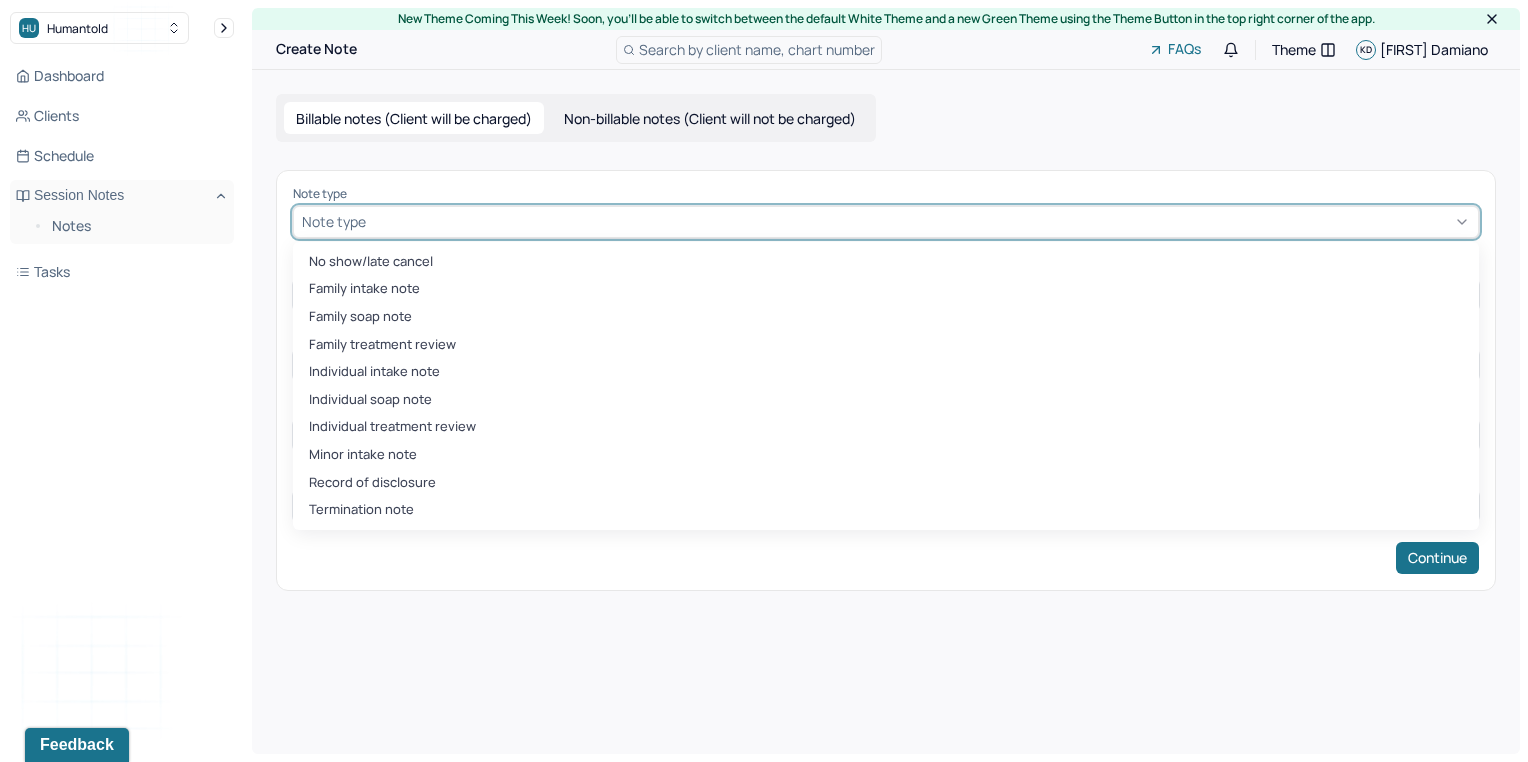 click at bounding box center (920, 221) 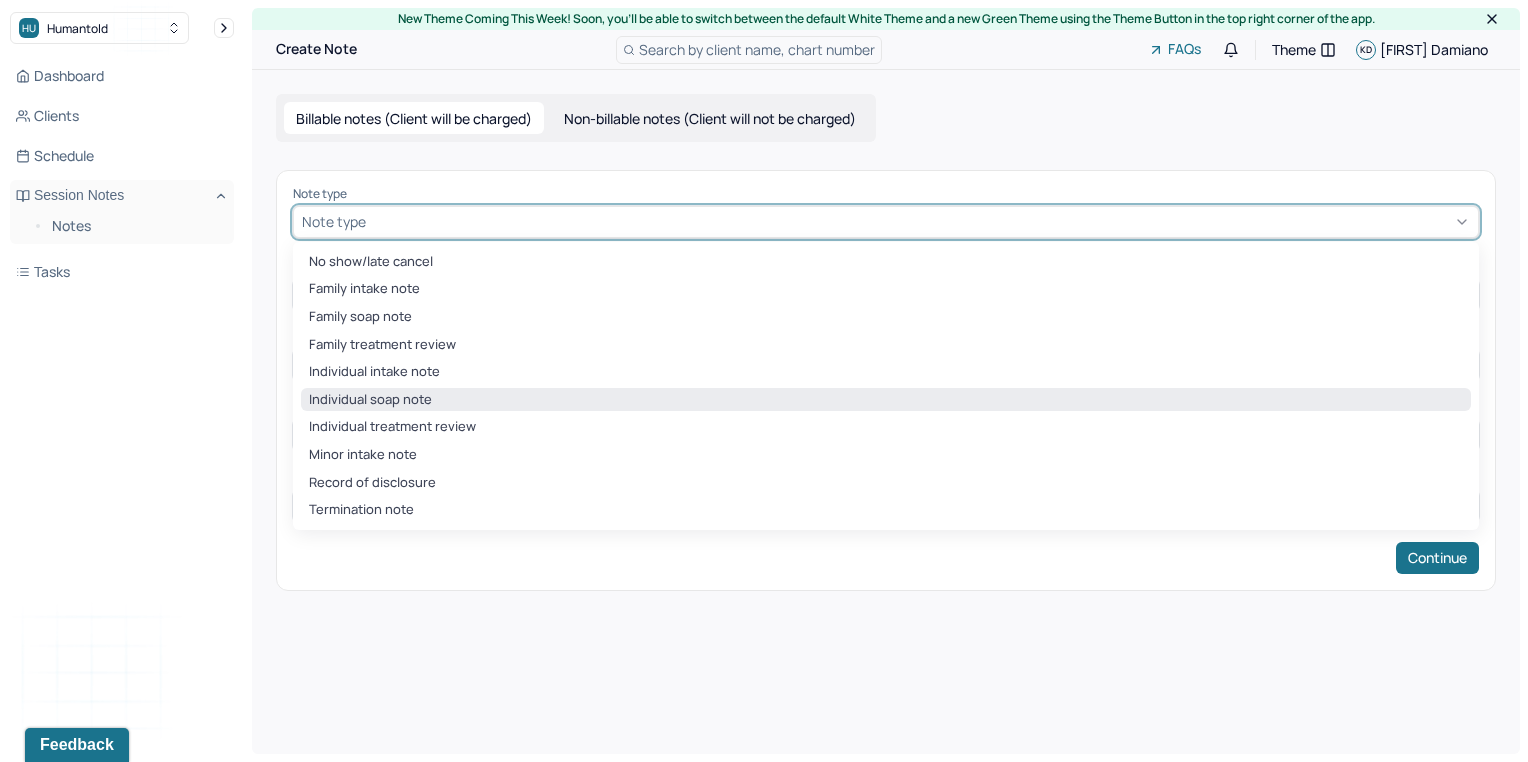 click on "Individual soap note" at bounding box center [886, 400] 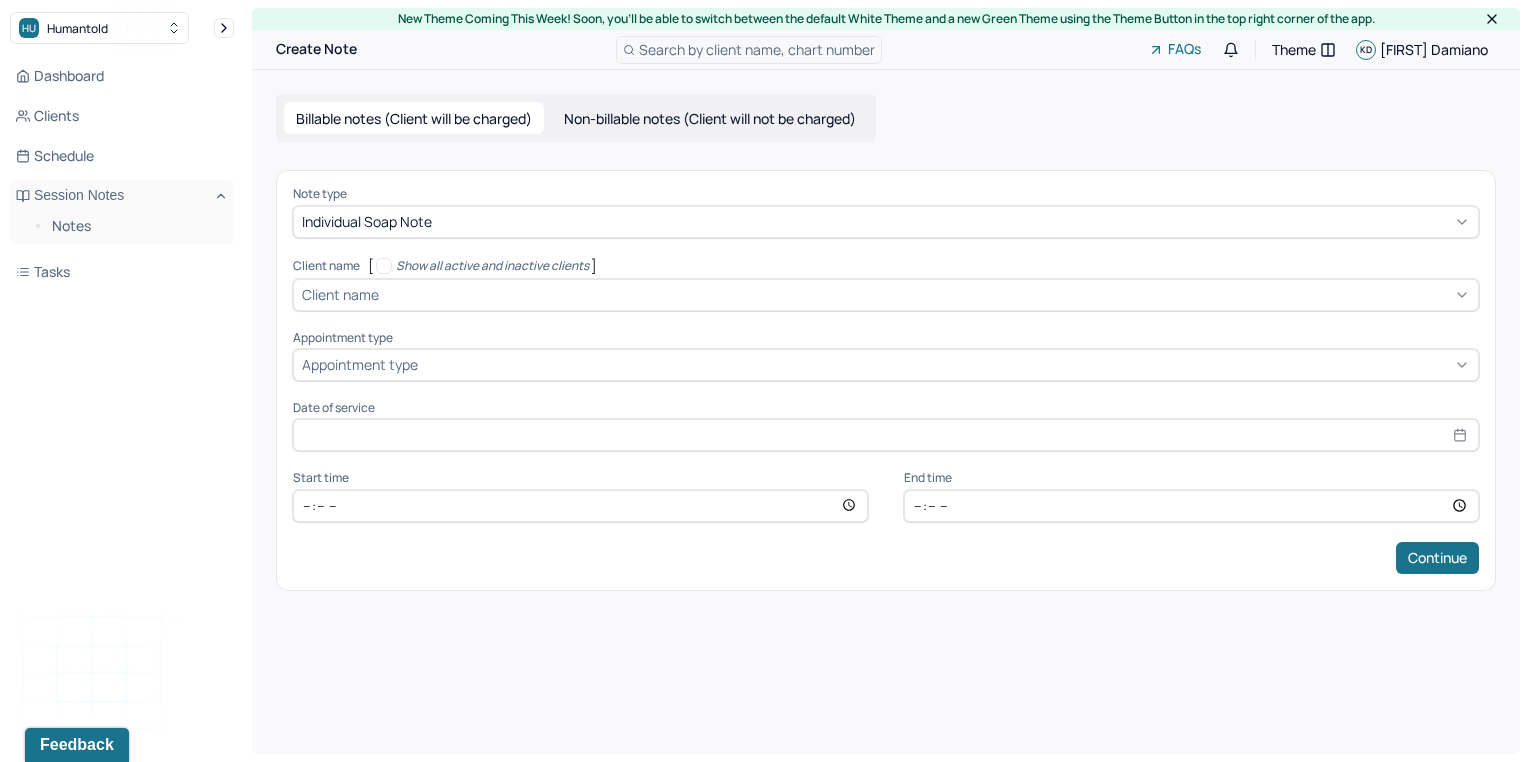 click on "Note type Individual soap note Client name [ Show all active and inactive clients ] Client name Supervisee name Appointment type Appointment type Date of service Start time End time Continue" at bounding box center [886, 380] 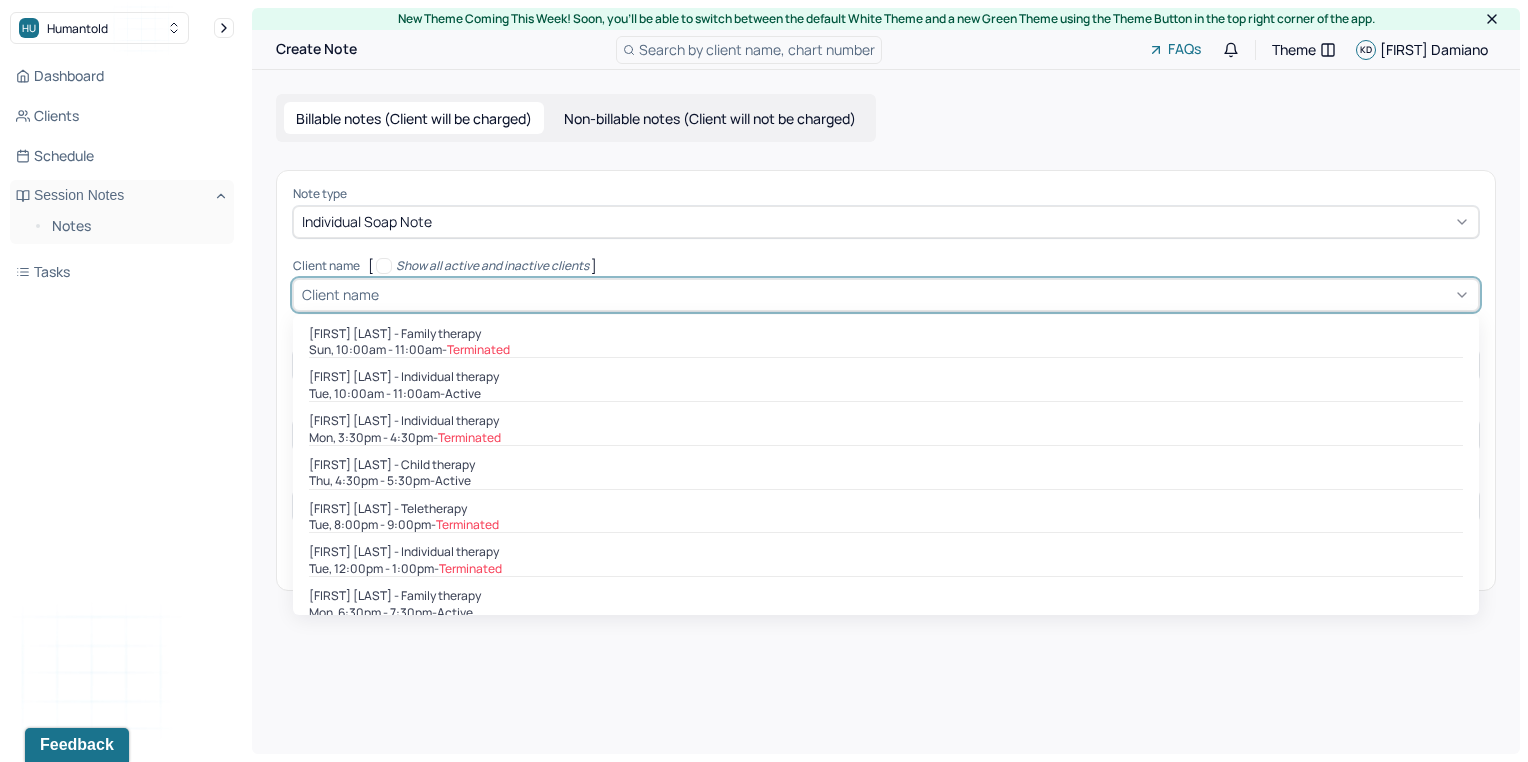 click at bounding box center [926, 294] 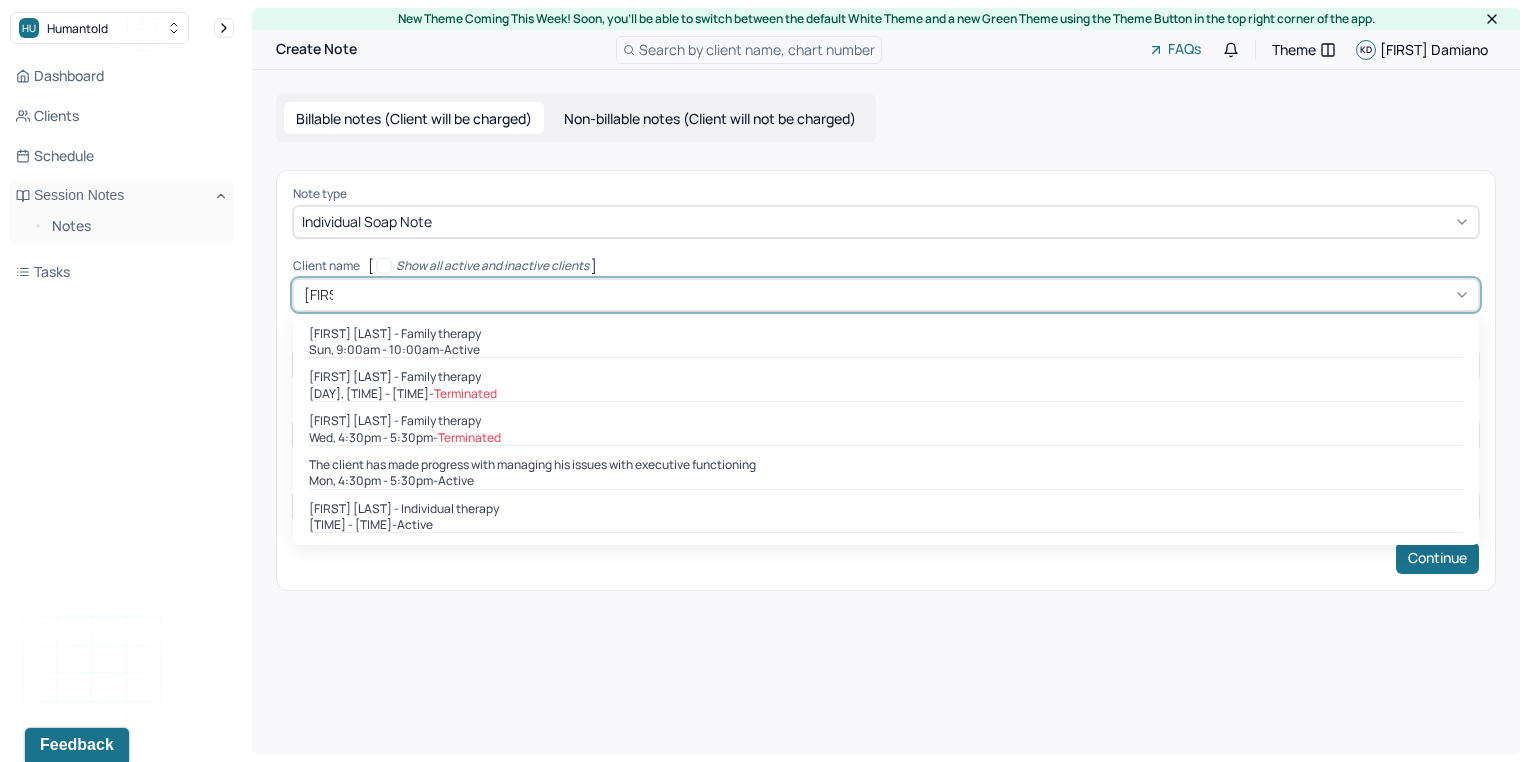 type on "[FIRST]" 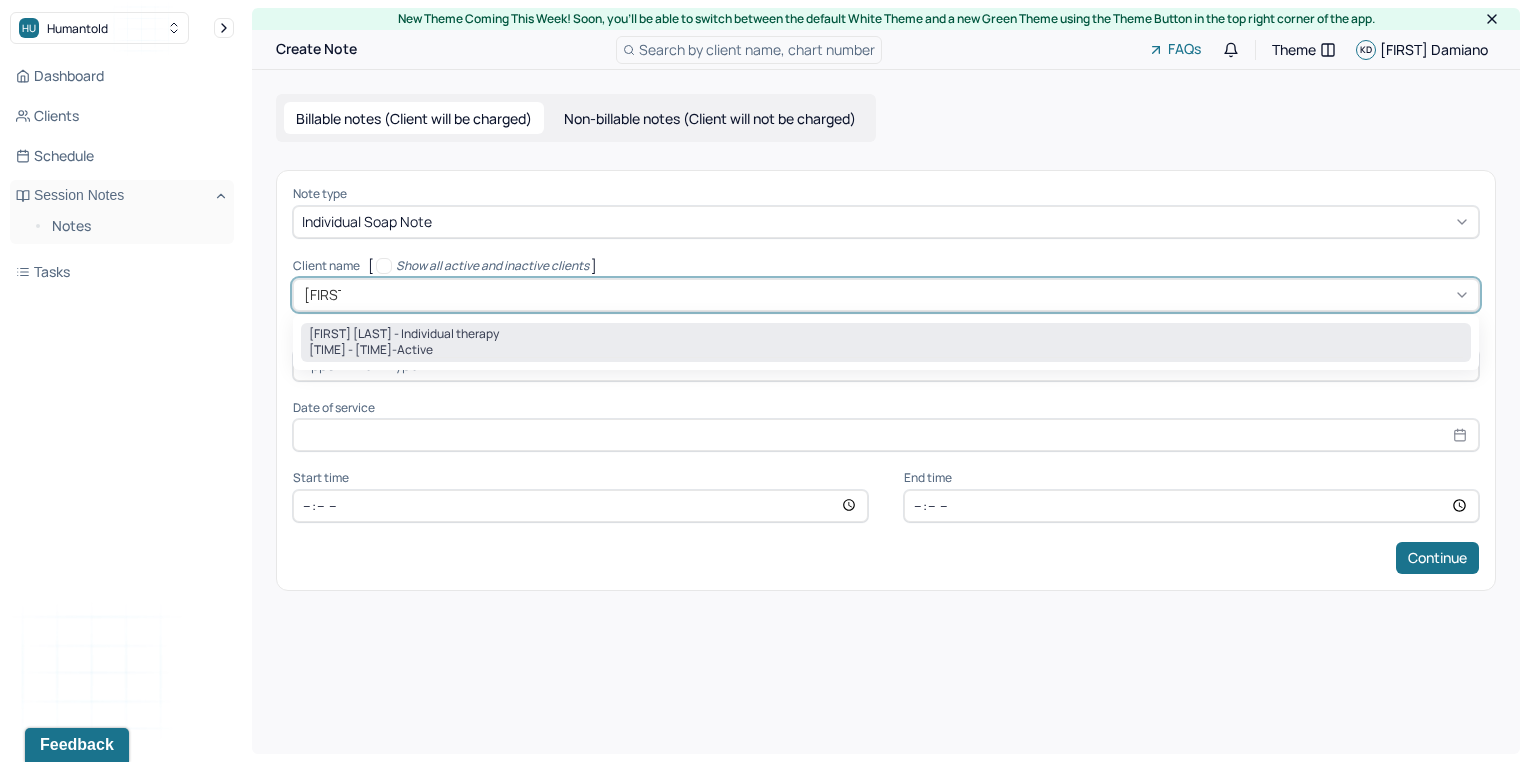 click on "[FIRST] [LAST] - Individual therapy" at bounding box center [404, 334] 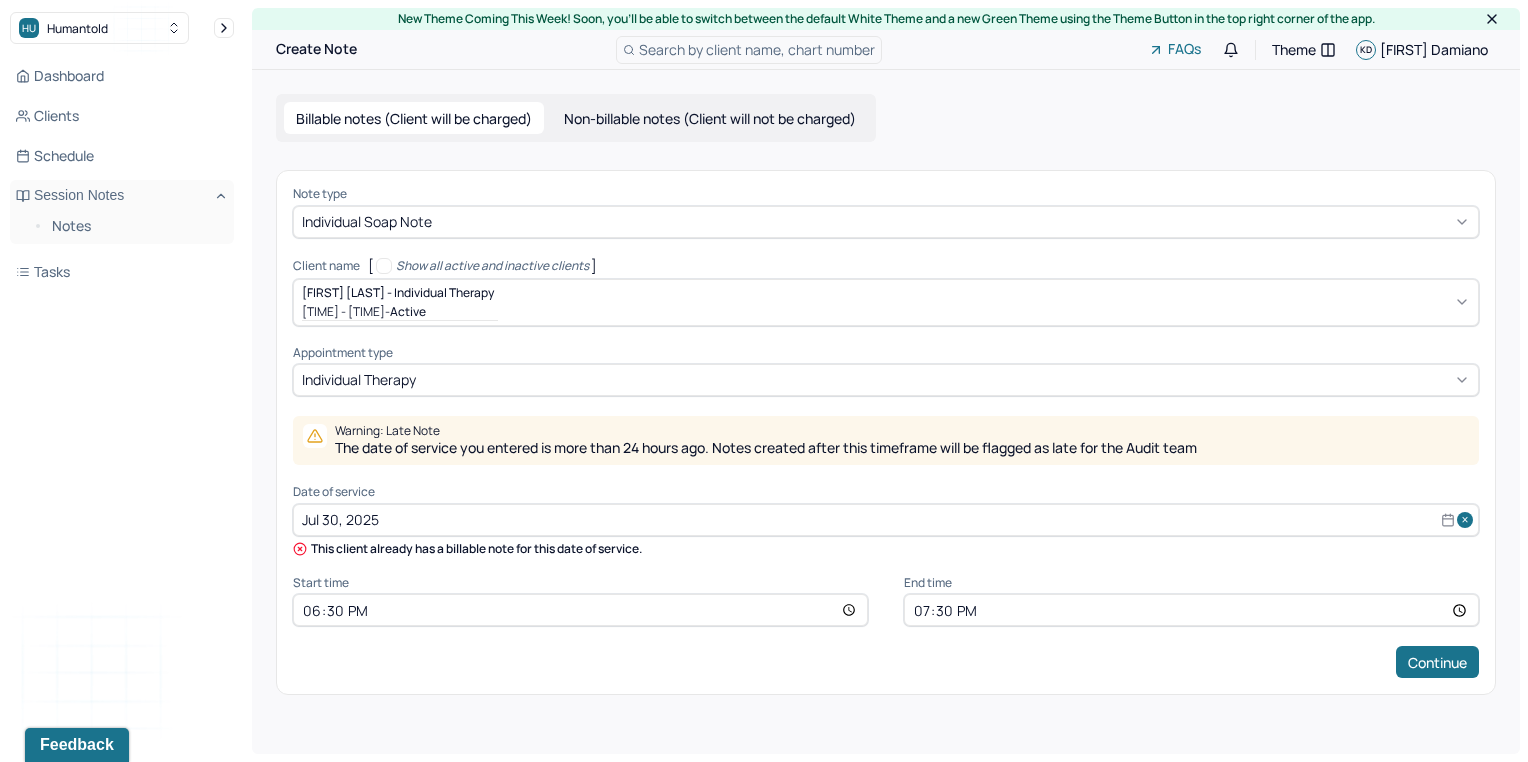 click on "Note type Individual soap note Client name [ Show all active and inactive clients ] [FIRST] [LAST] - Individual therapy Thu, 6:30pm - 7:30pm  -  active Supervisee name [FIRST] [LAST] Appointment type individual therapy Warning: Late Note The date of service you entered is more than 24 hours ago. Notes created after this timeframe will be flagged as late for the Audit team Date of service Jul 30, 2025 This client already has a billable note for this date of service. Start time 18:30 End time 19:30 Continue" at bounding box center [886, 432] 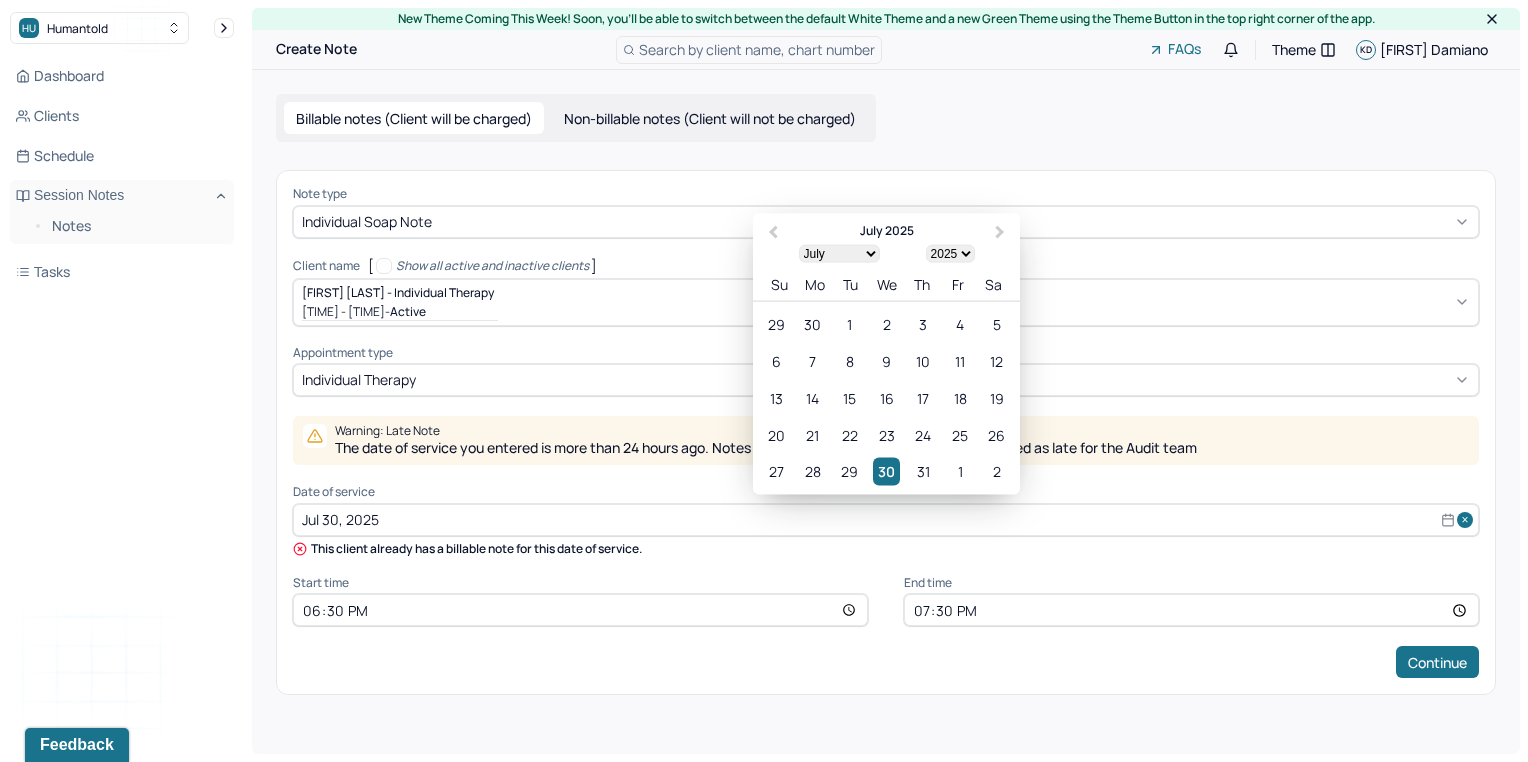 click on "Jul 30, 2025" at bounding box center [886, 520] 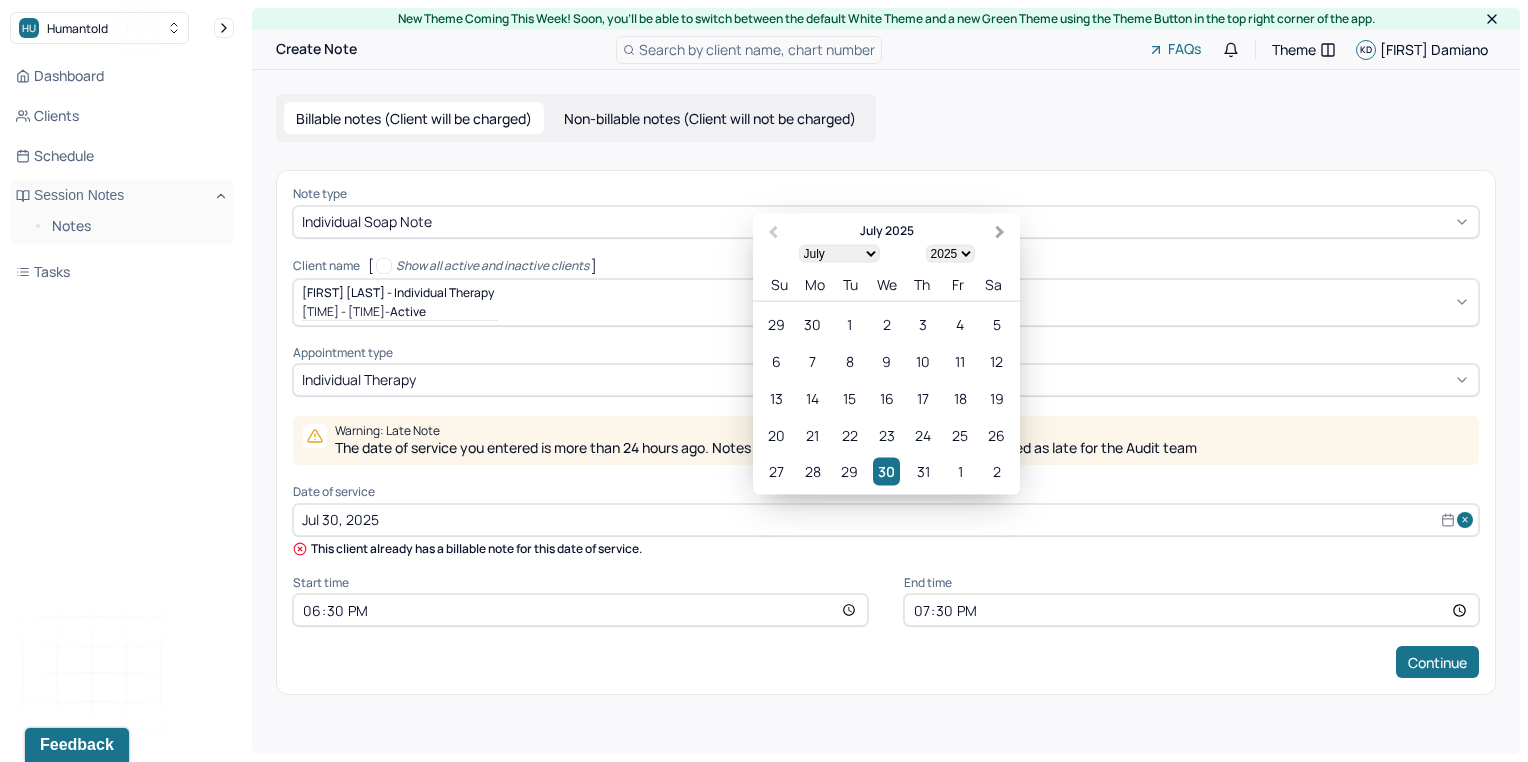 click on "Next Month" at bounding box center (1000, 233) 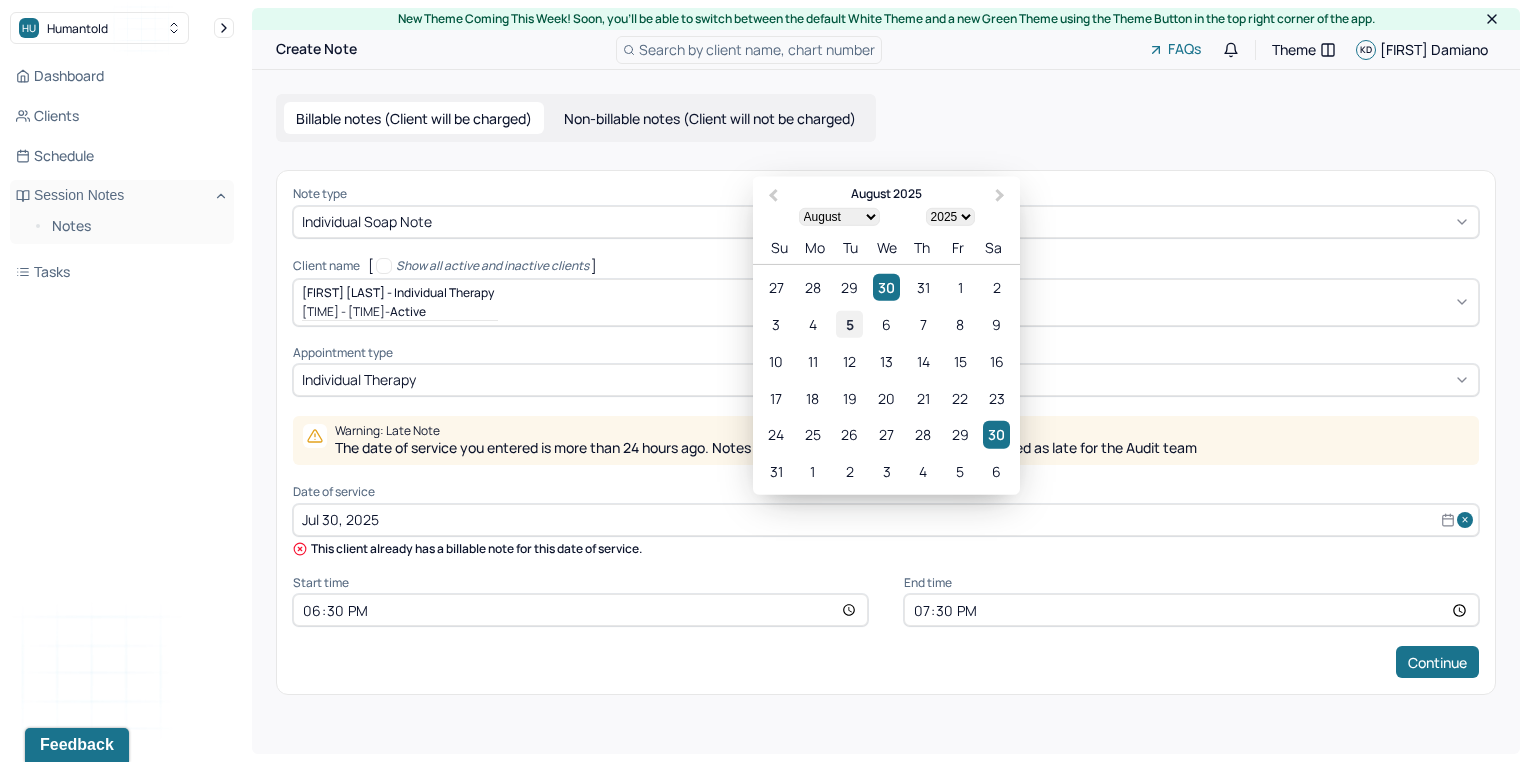 click on "5" at bounding box center (849, 324) 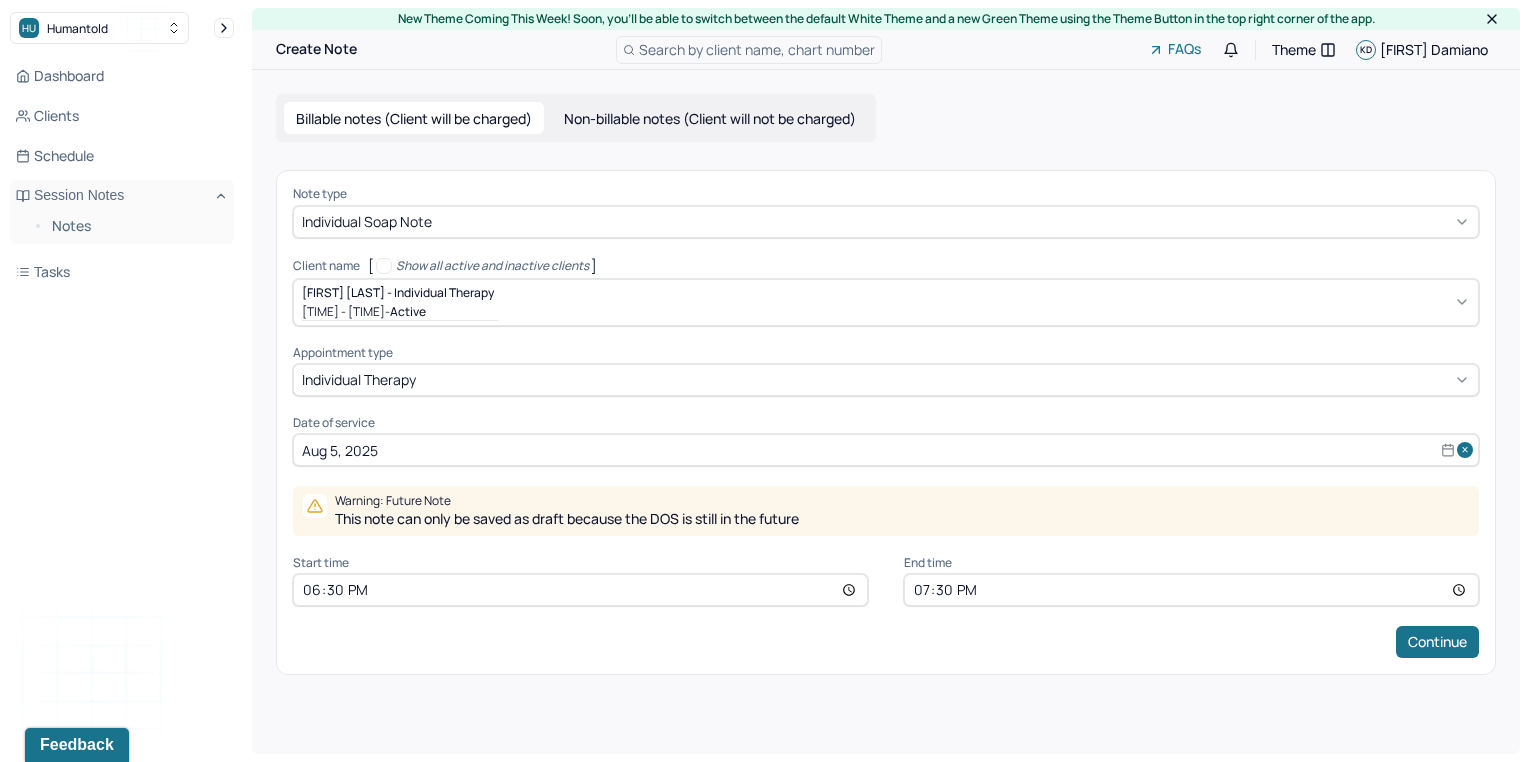 click on "18:30" at bounding box center (580, 590) 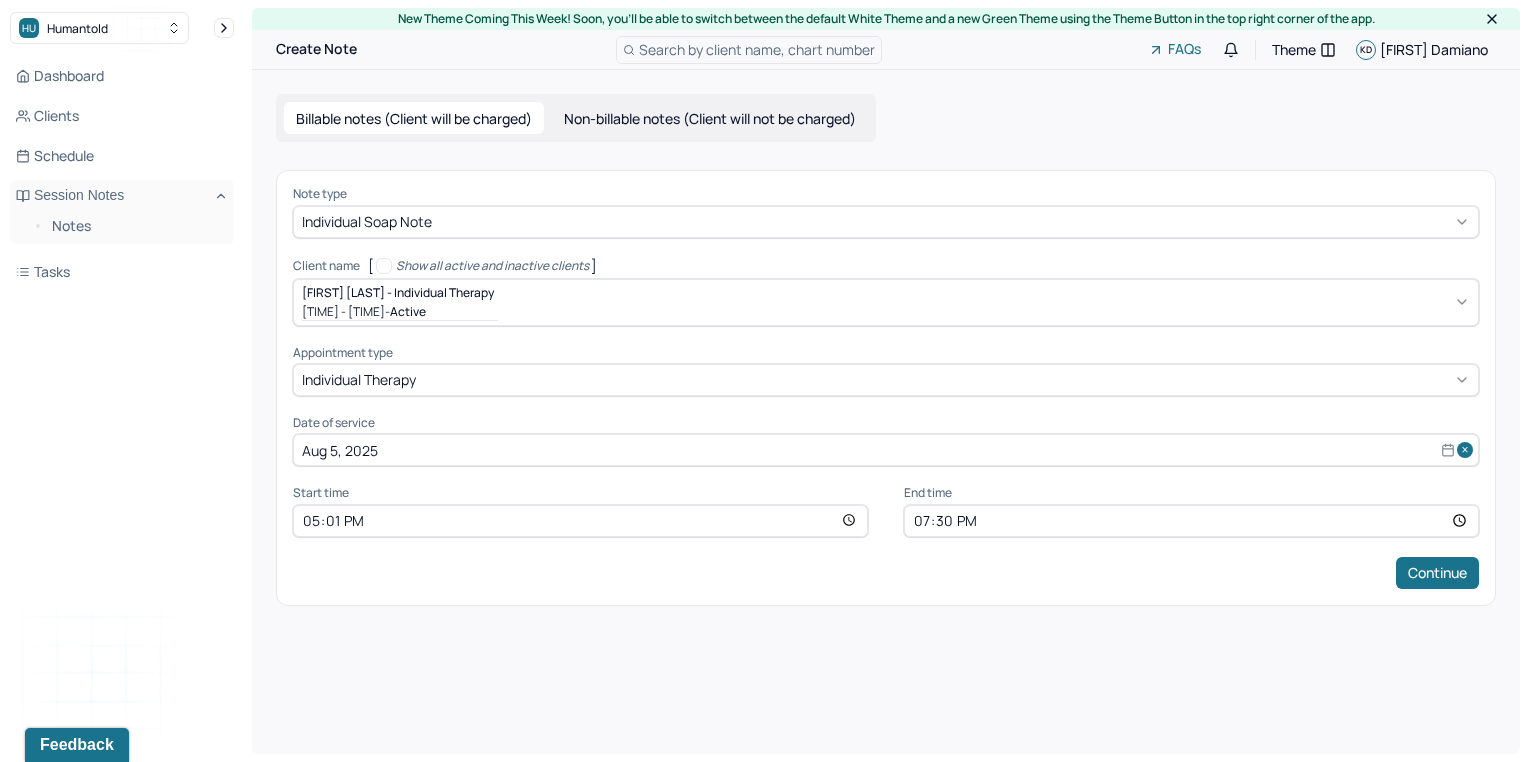 type on "17:00" 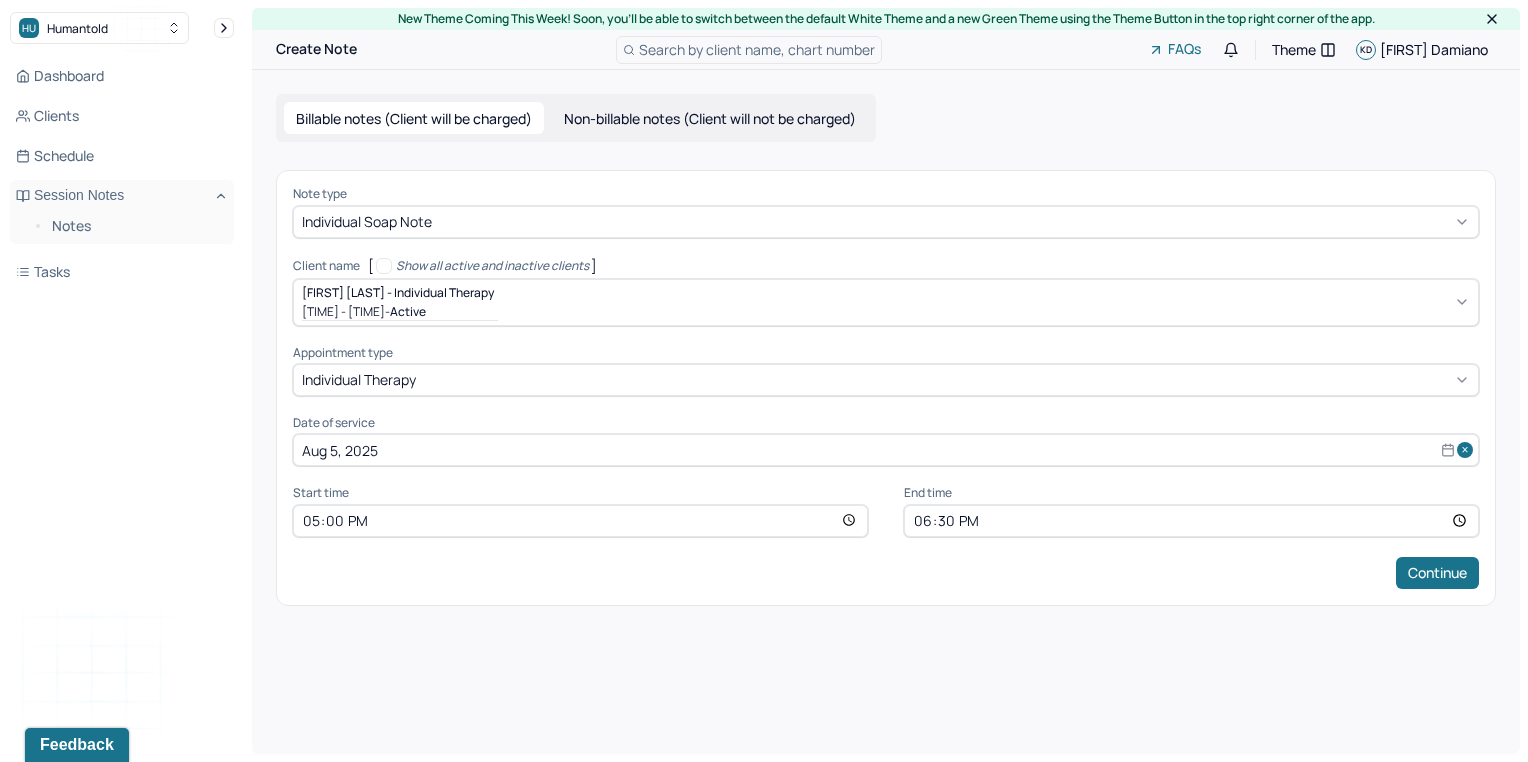 type on "18:00" 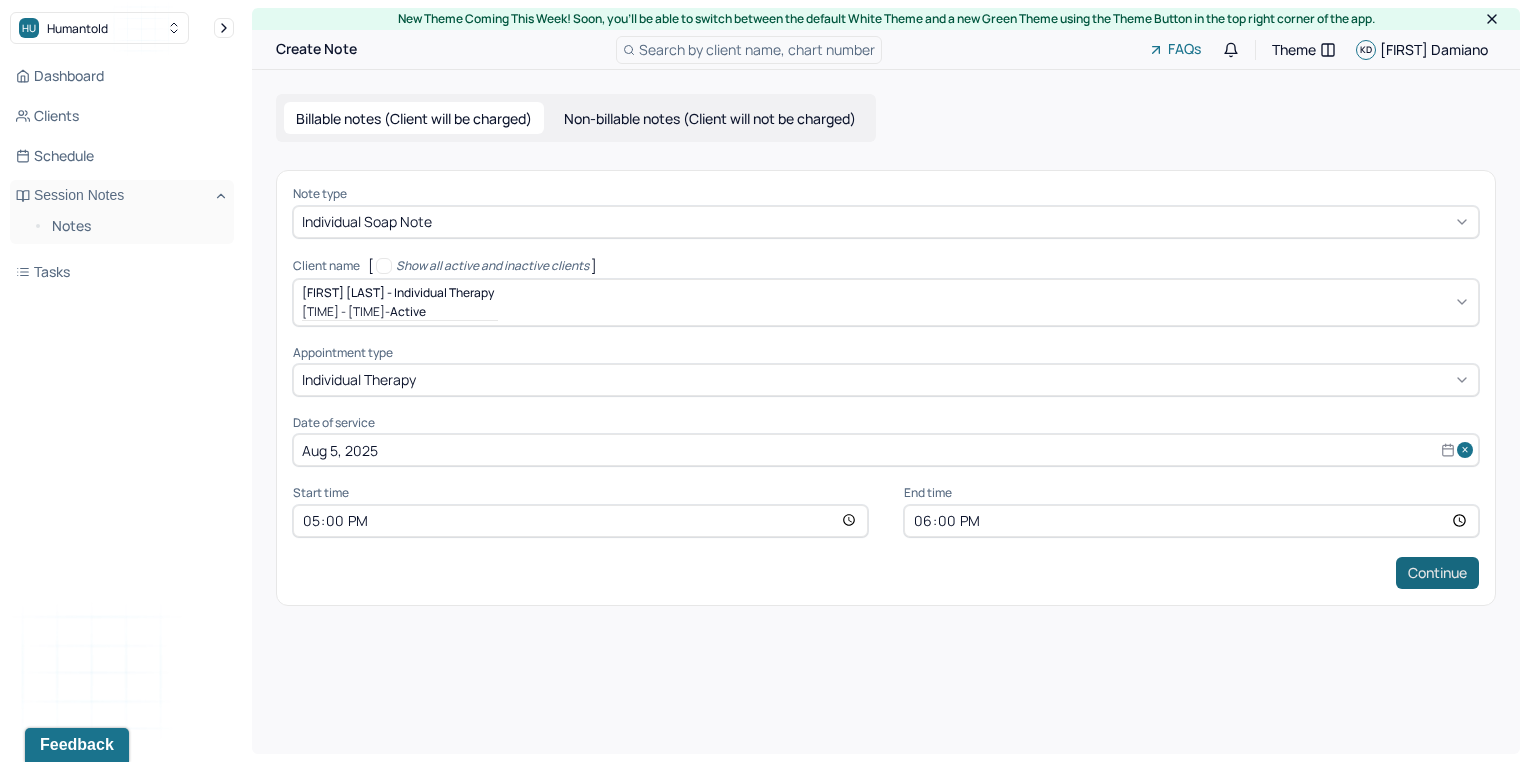 click on "Continue" at bounding box center [1437, 573] 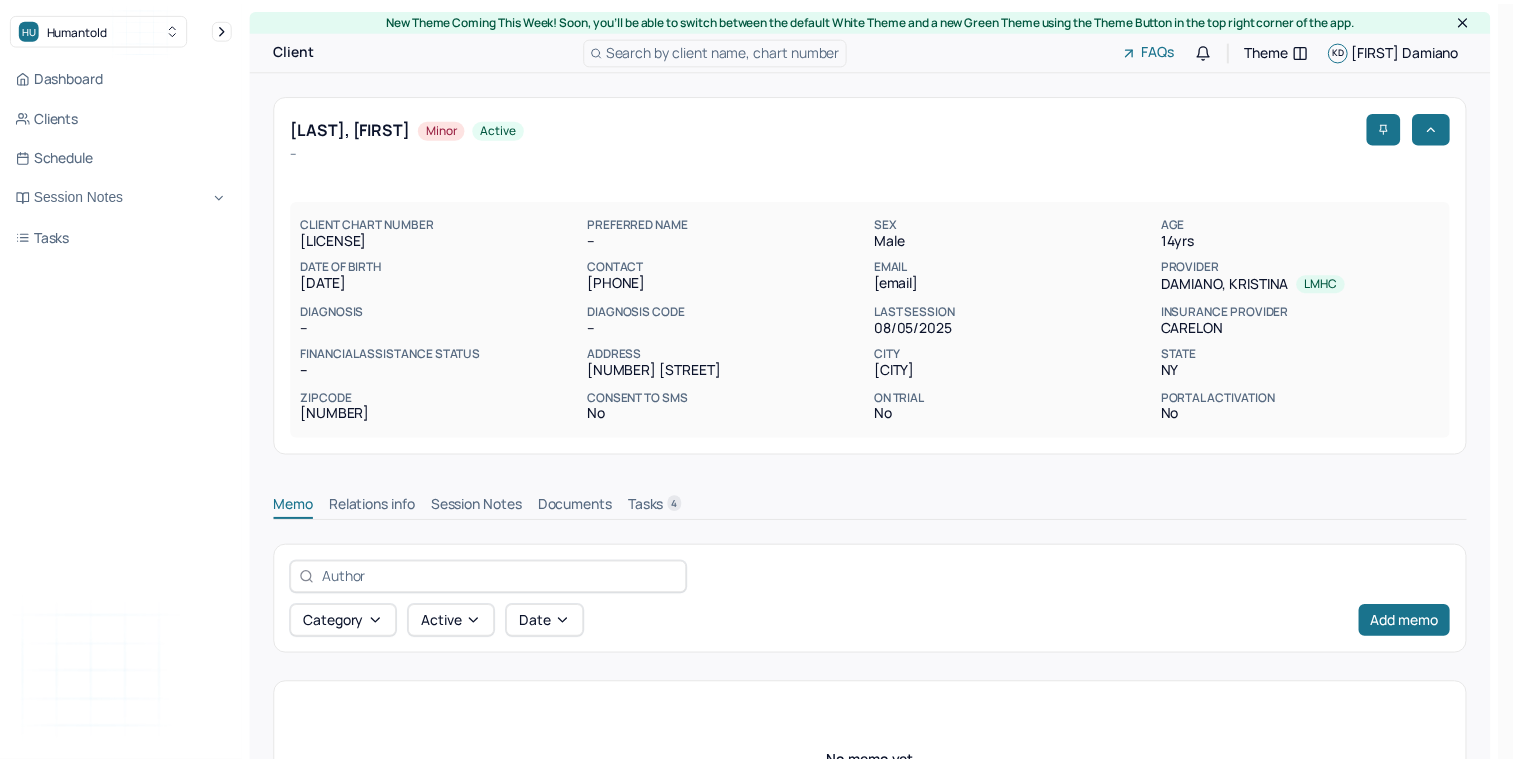 scroll, scrollTop: 0, scrollLeft: 0, axis: both 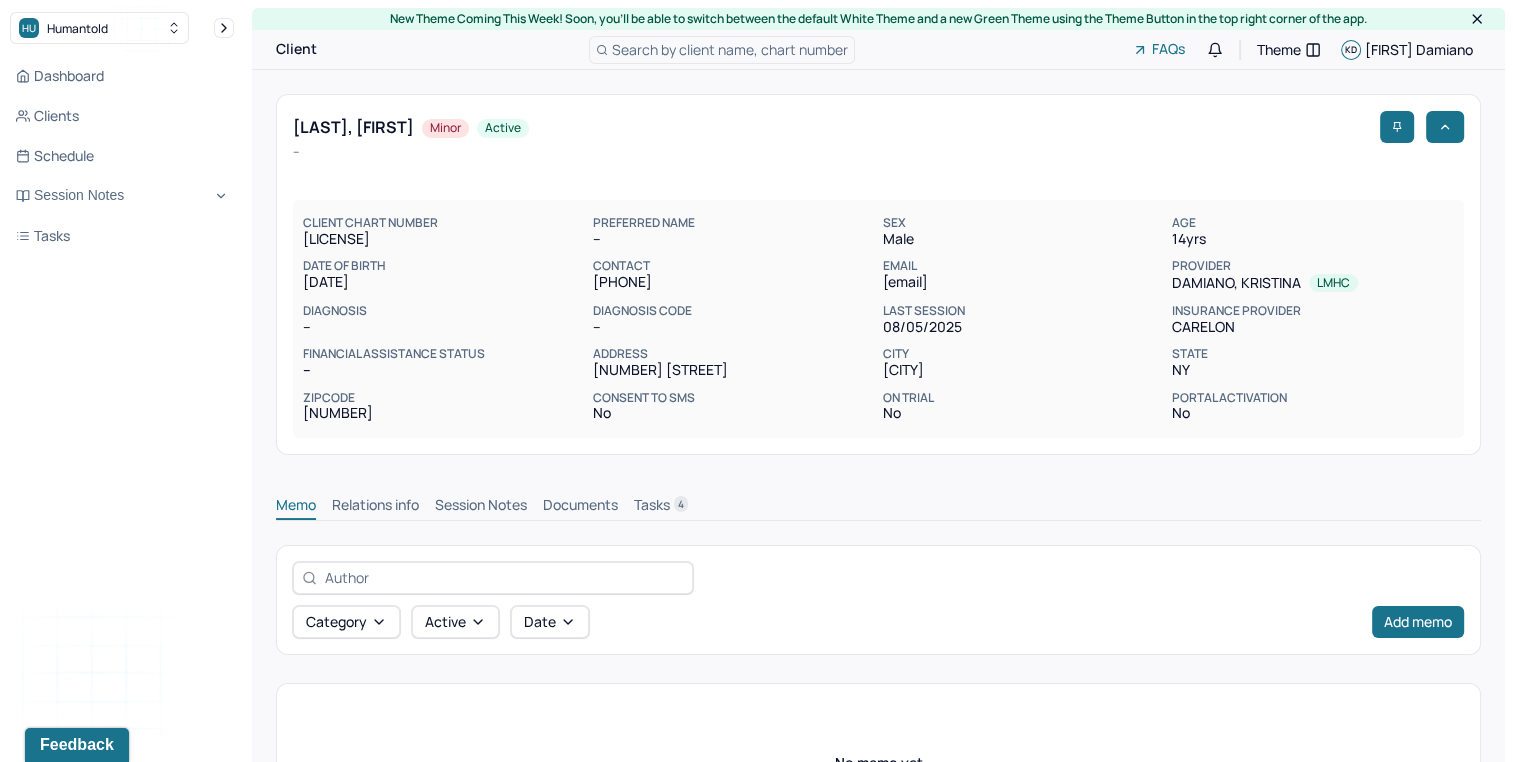 click on "Session Notes" at bounding box center [481, 507] 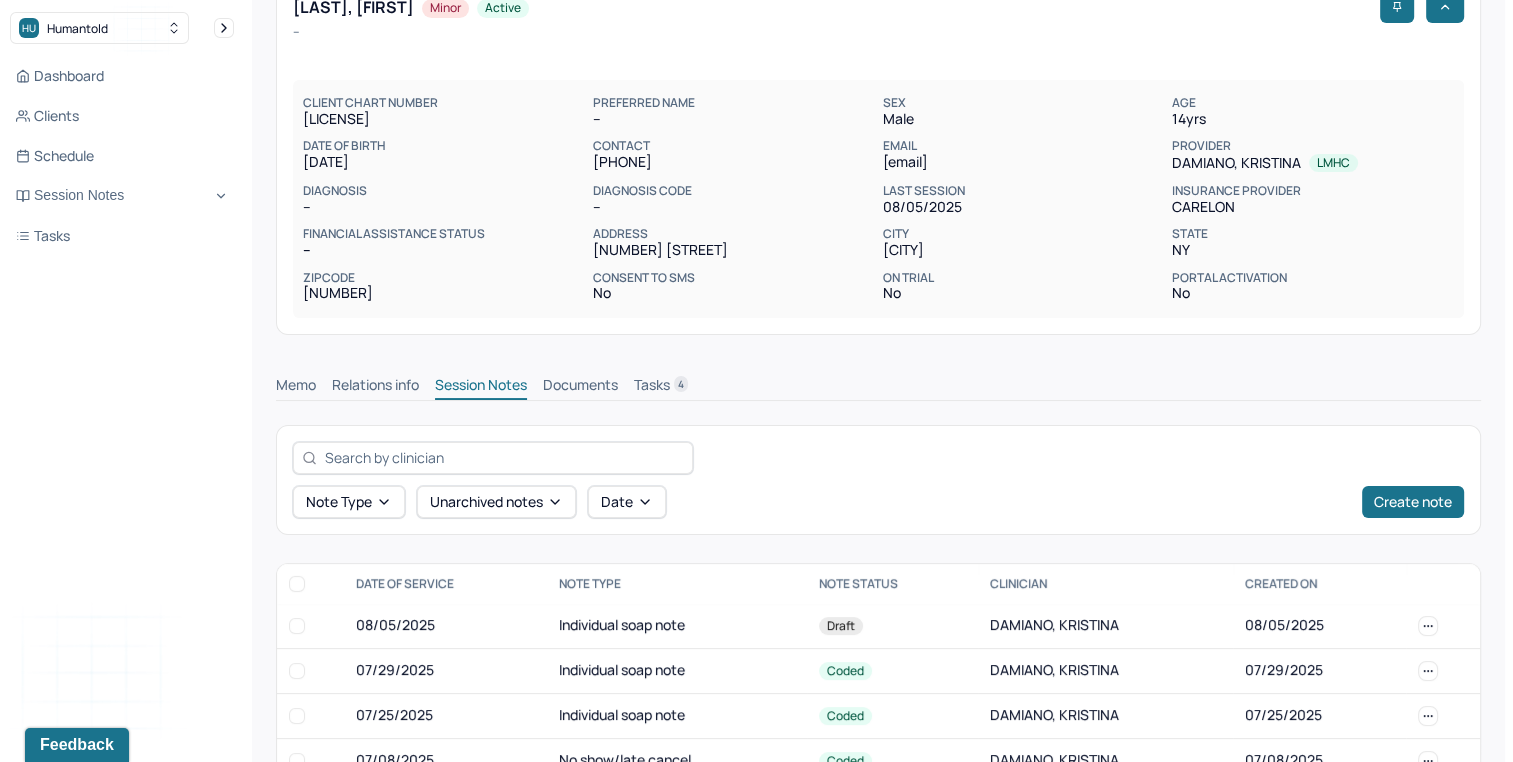 scroll, scrollTop: 132, scrollLeft: 0, axis: vertical 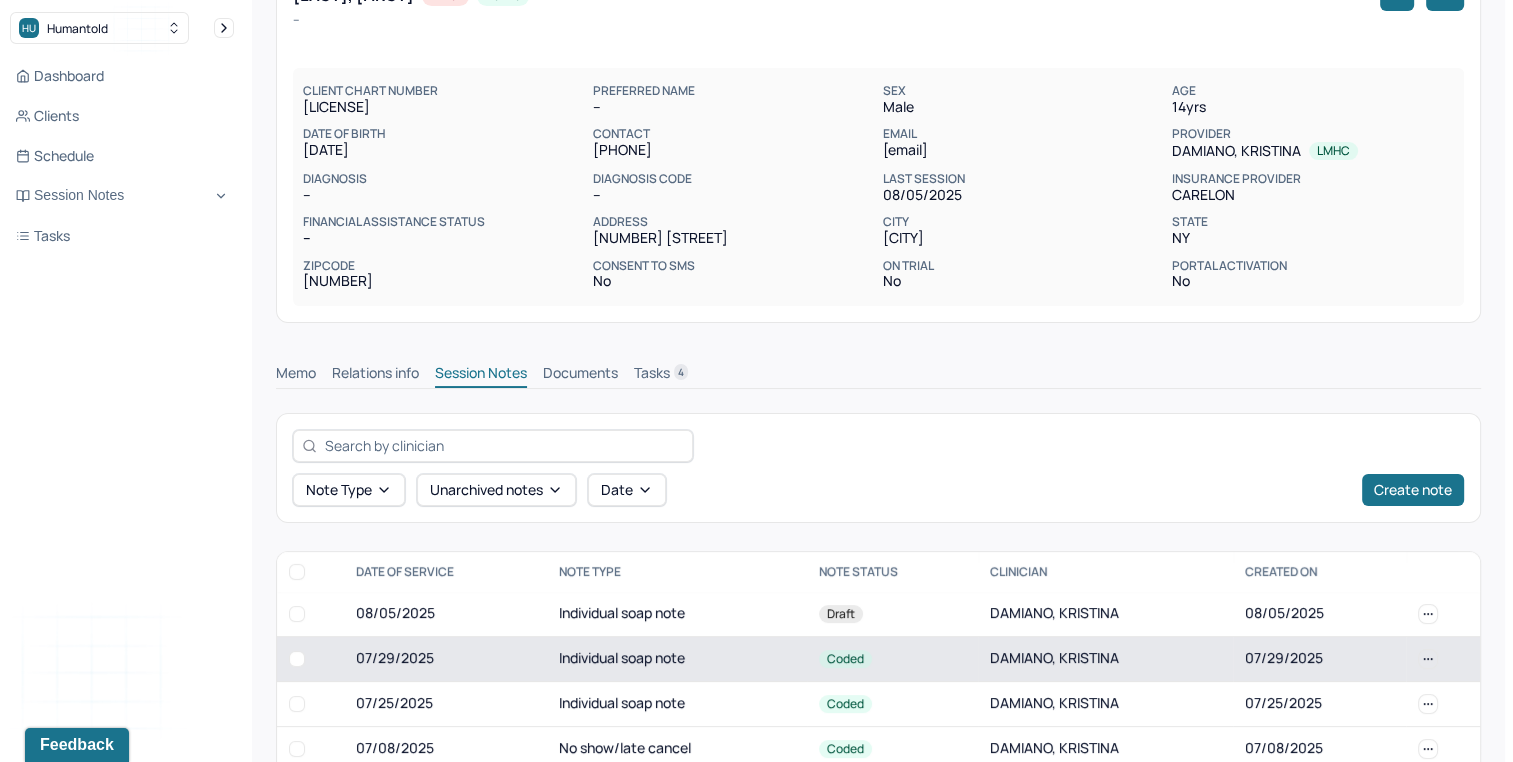 click on "Individual soap note" at bounding box center [677, 658] 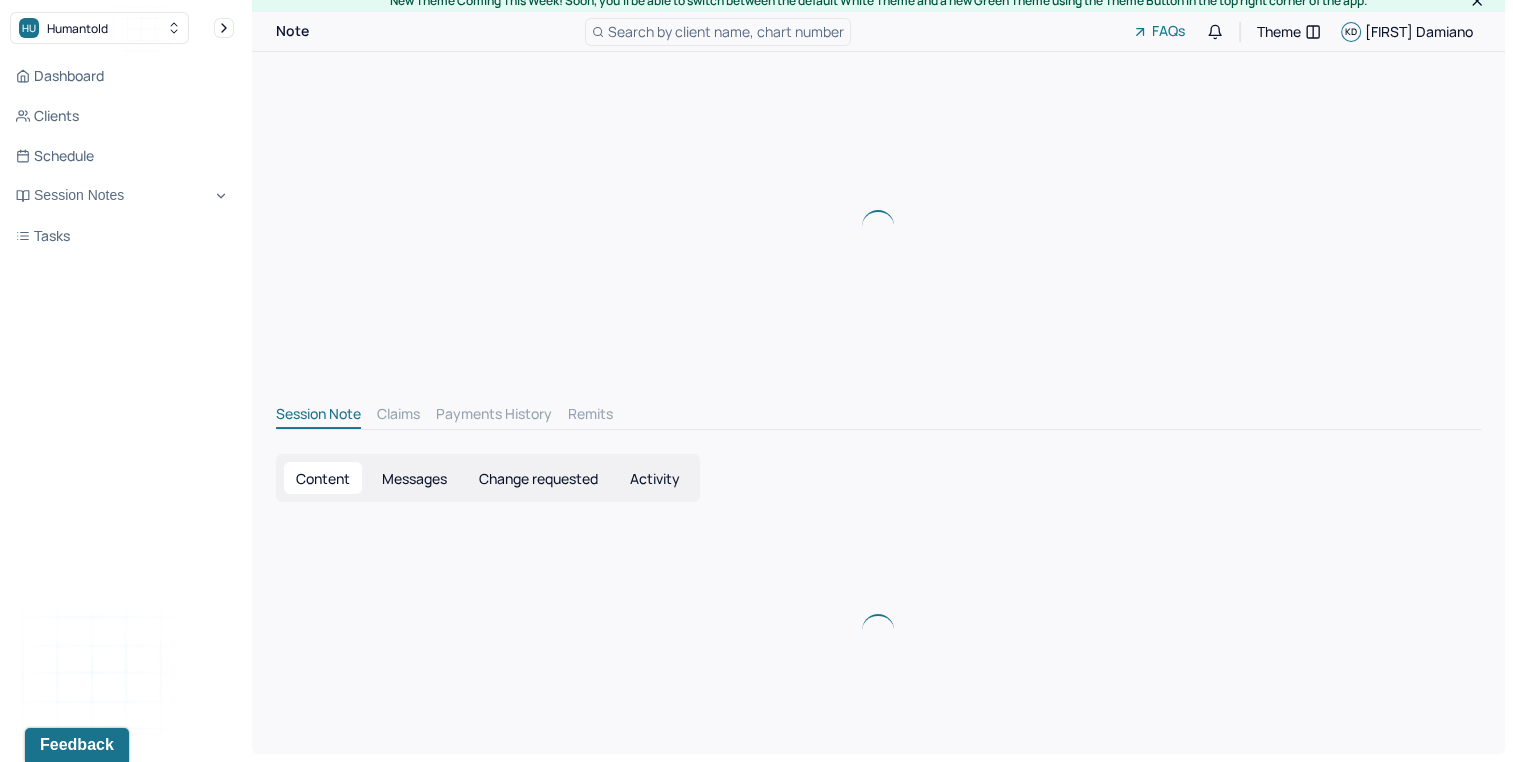 scroll, scrollTop: 0, scrollLeft: 0, axis: both 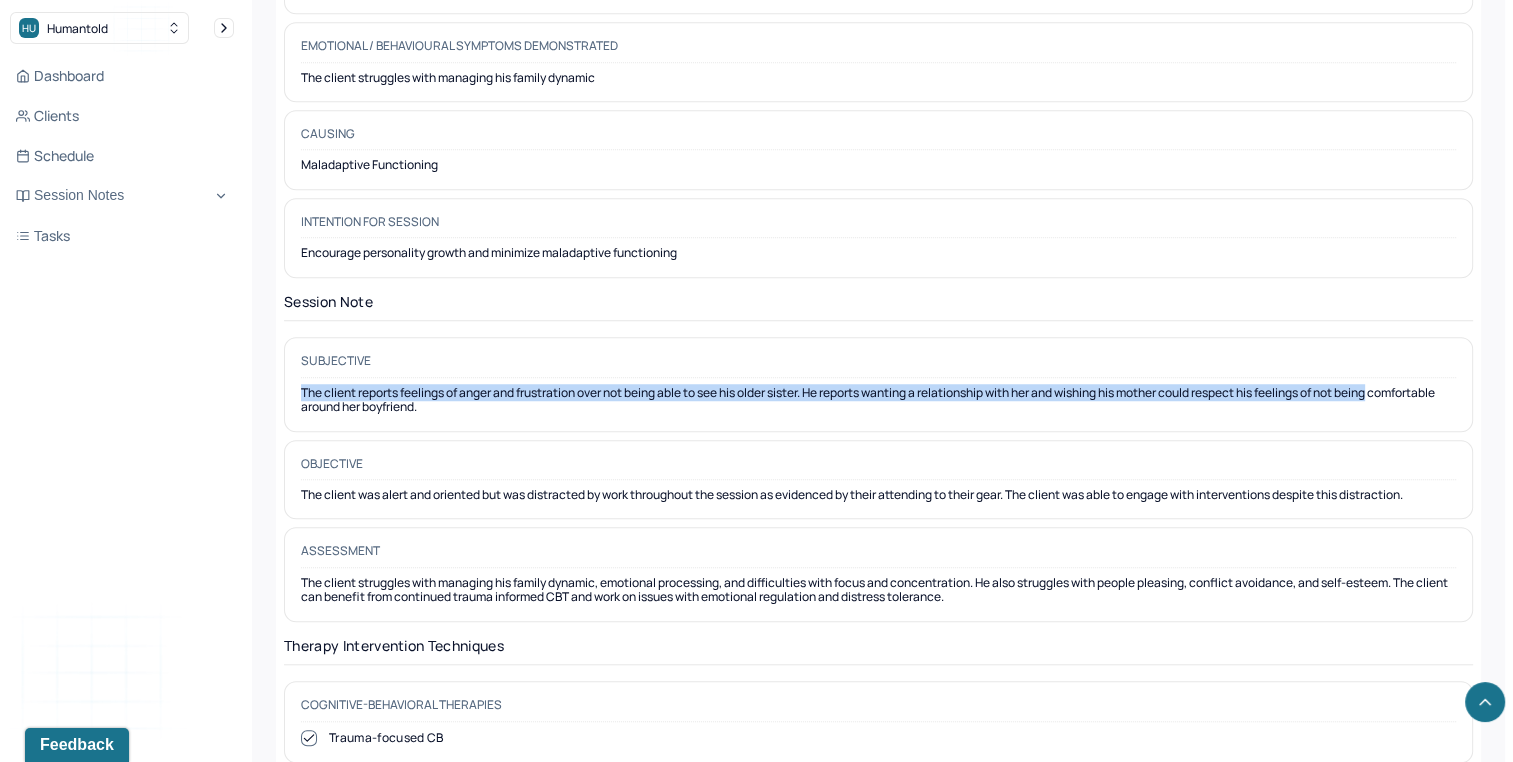 drag, startPoint x: 1509, startPoint y: 367, endPoint x: 1512, endPoint y: 385, distance: 18.248287 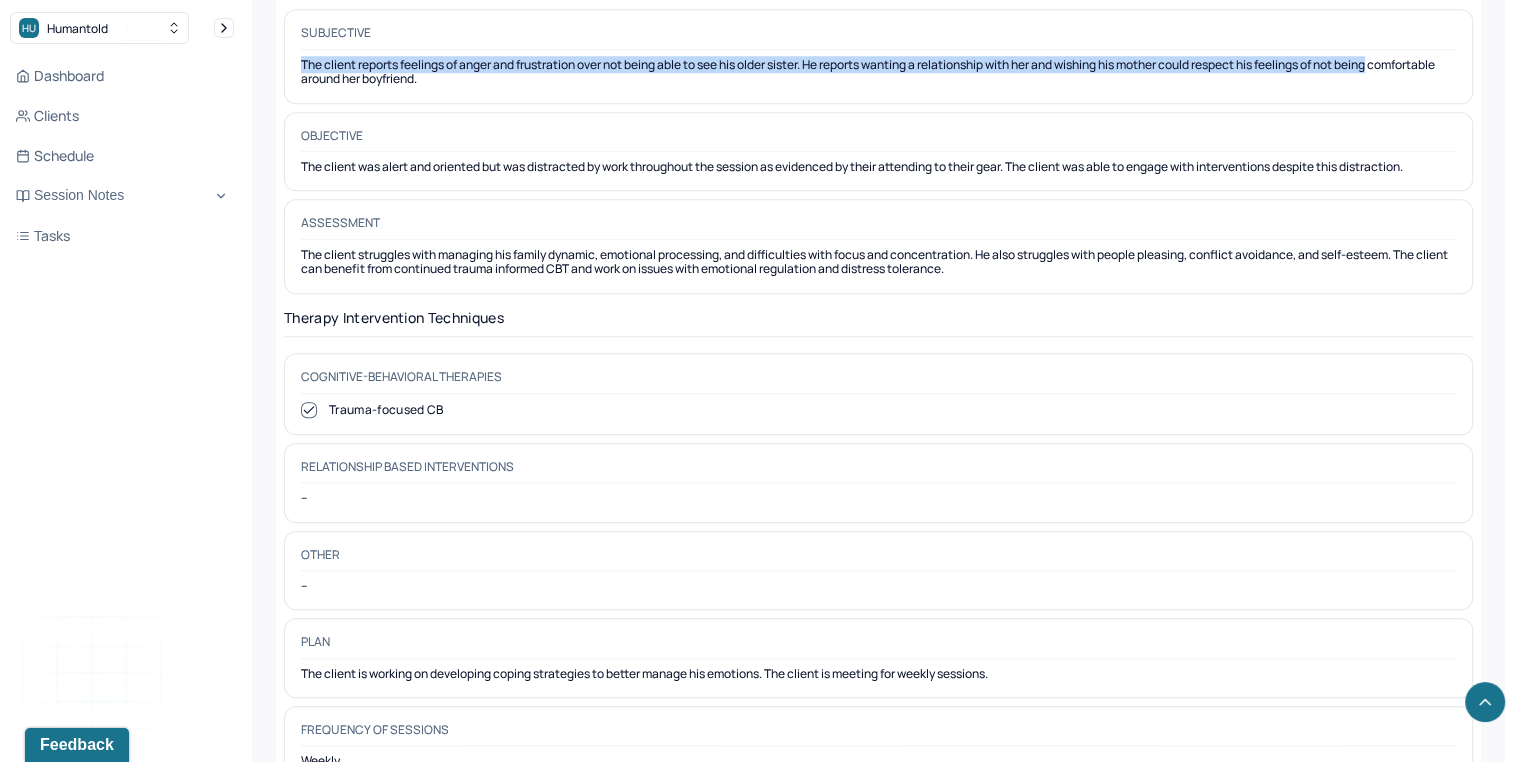 scroll, scrollTop: 1808, scrollLeft: 0, axis: vertical 